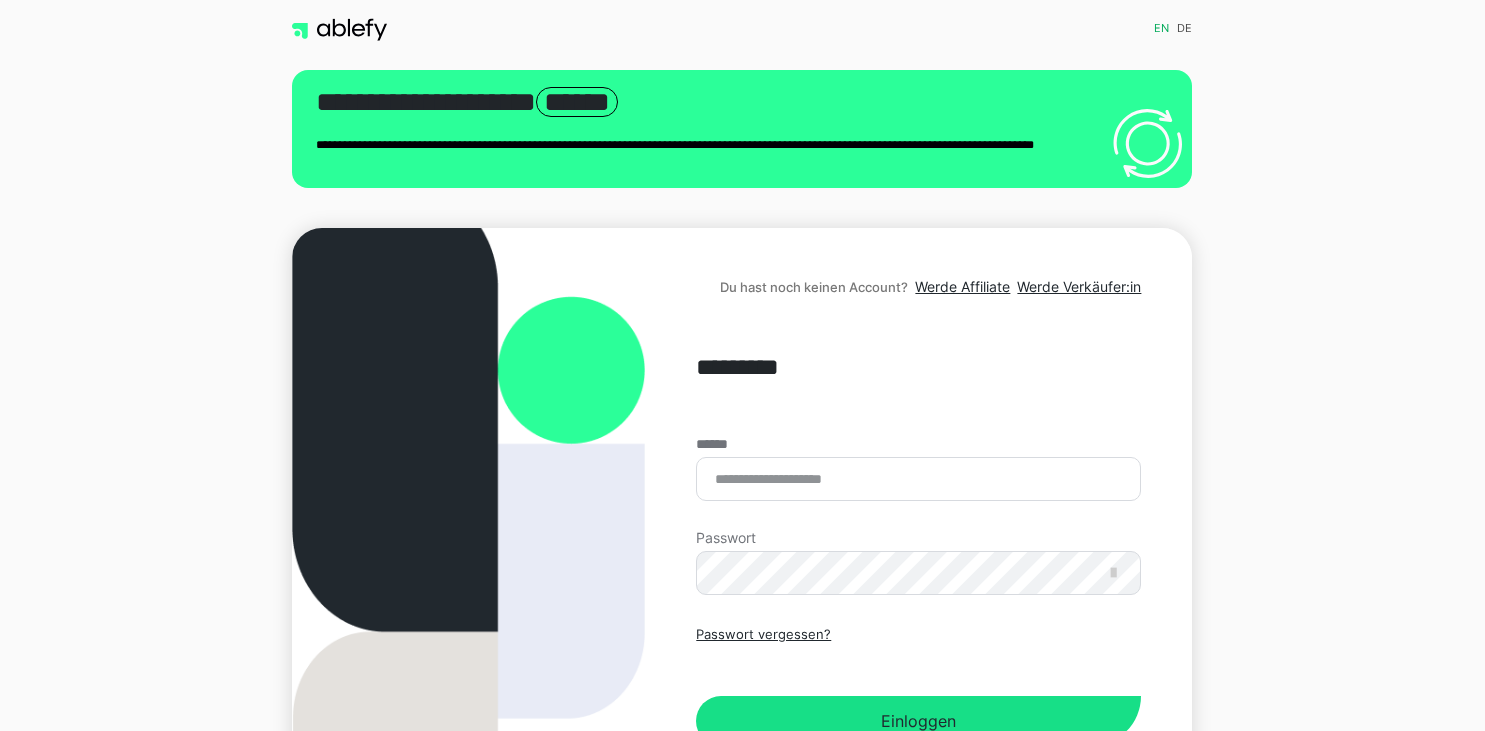 scroll, scrollTop: 0, scrollLeft: 0, axis: both 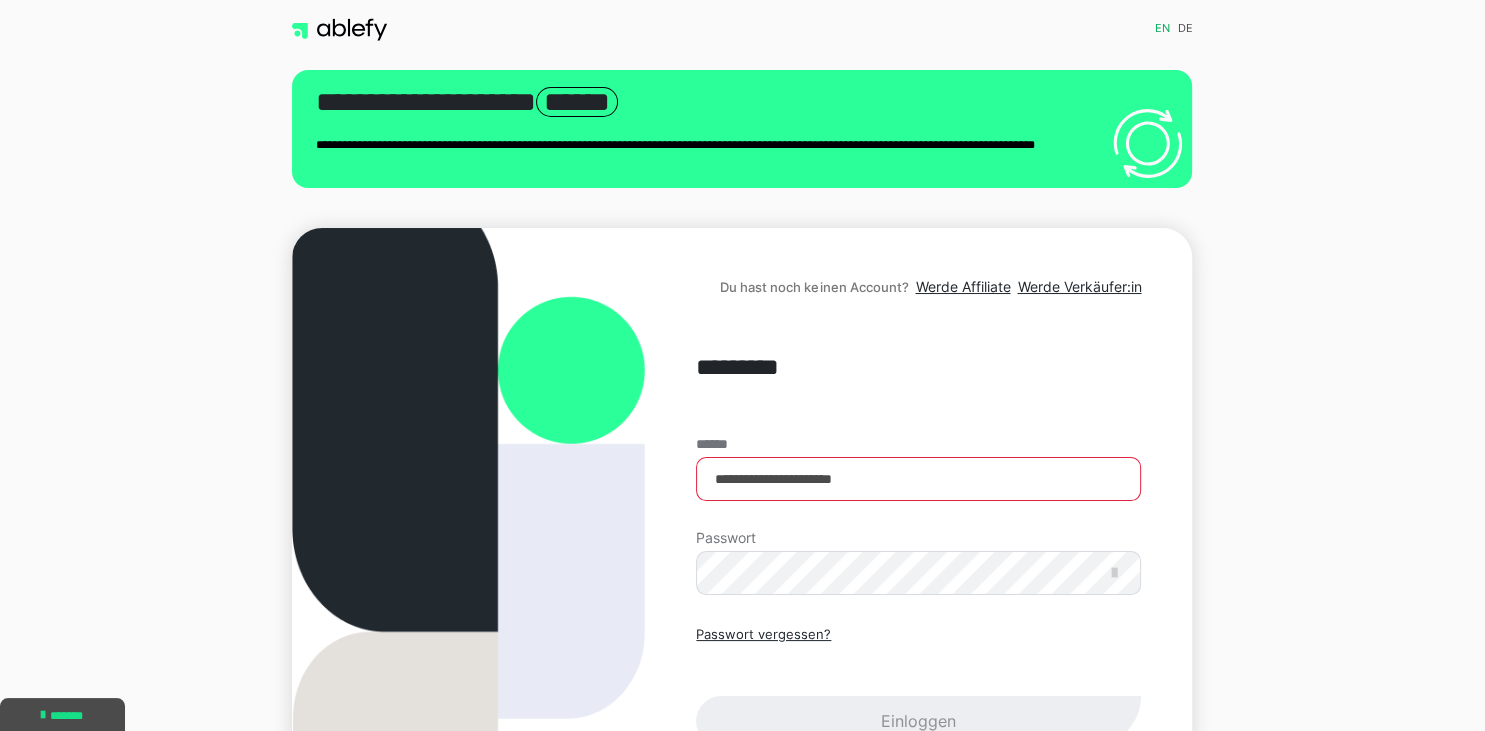 type on "**********" 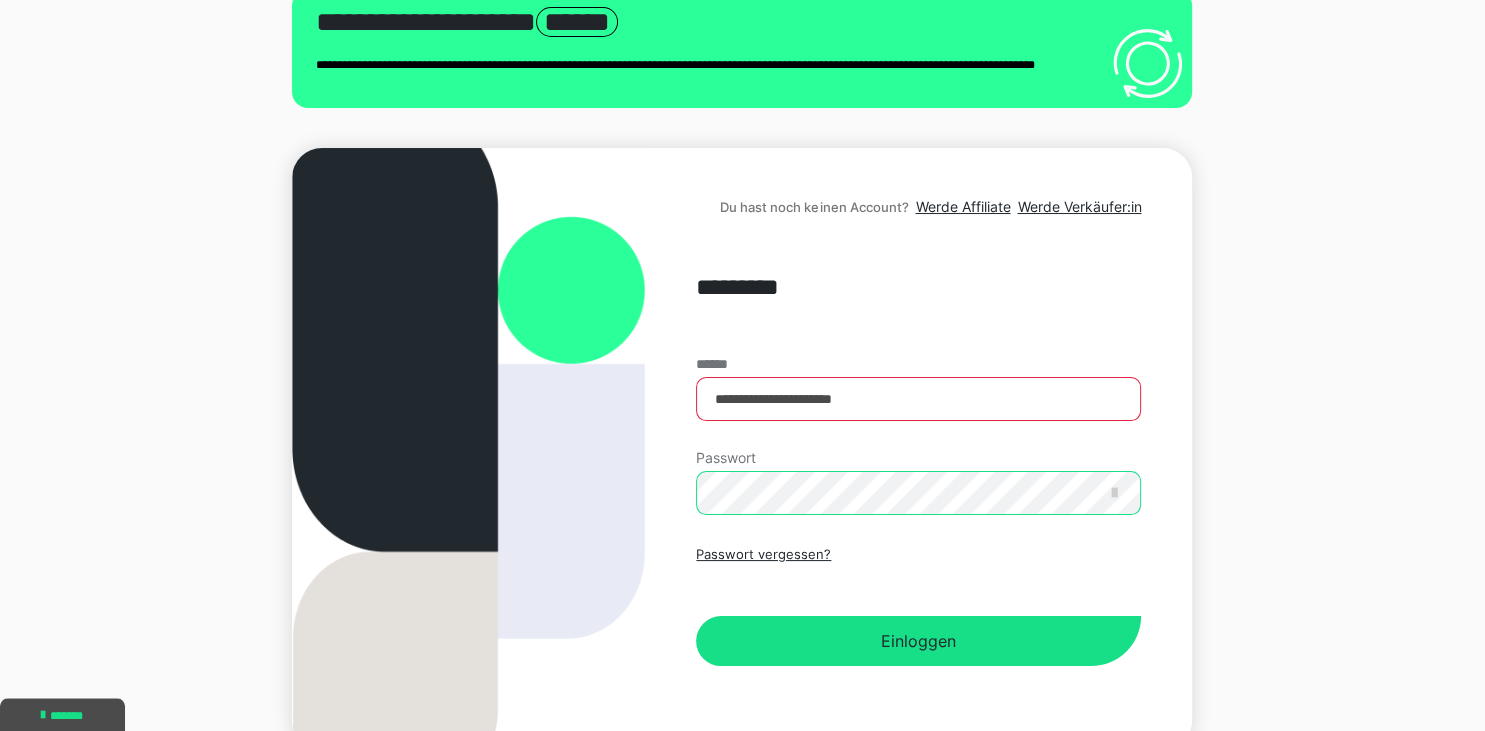 scroll, scrollTop: 105, scrollLeft: 0, axis: vertical 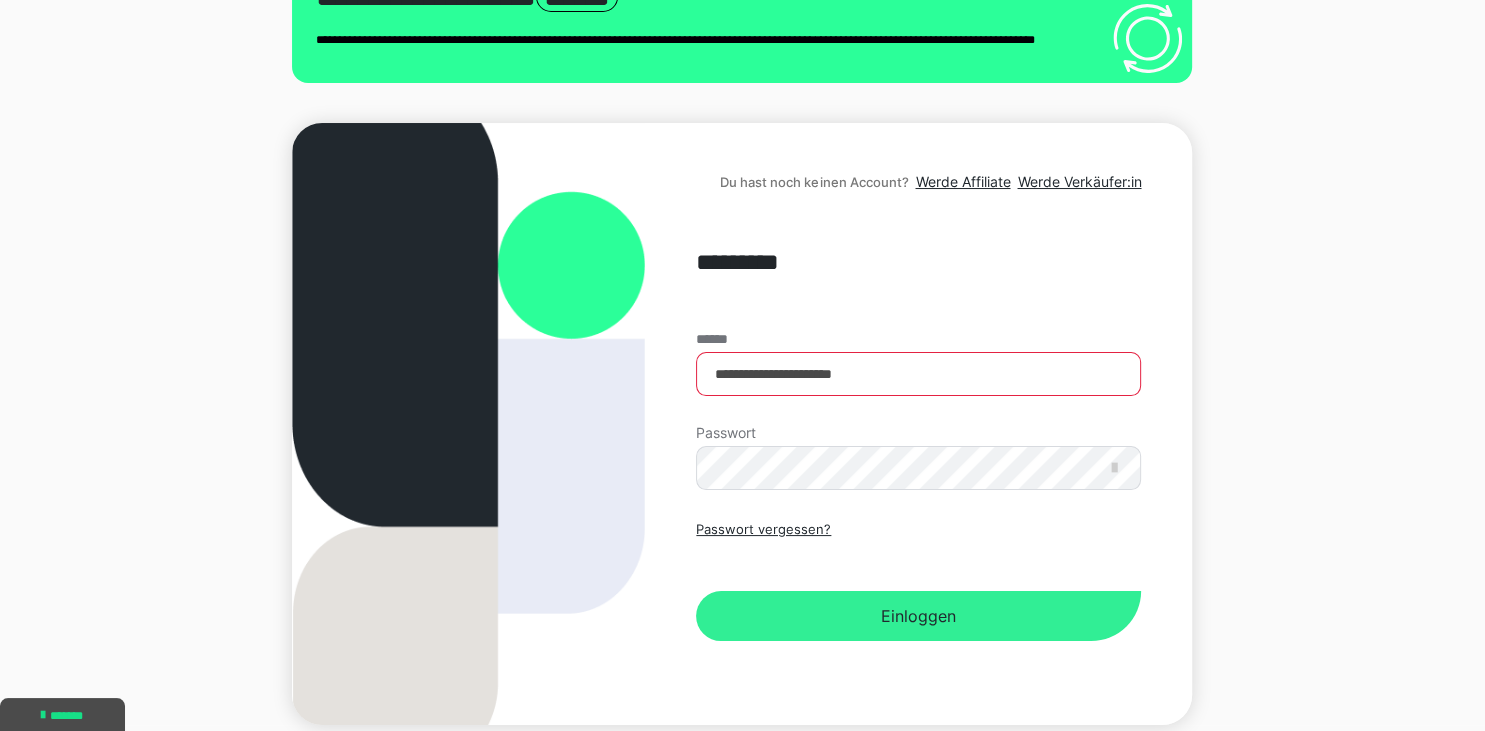 click on "Einloggen" at bounding box center [918, 616] 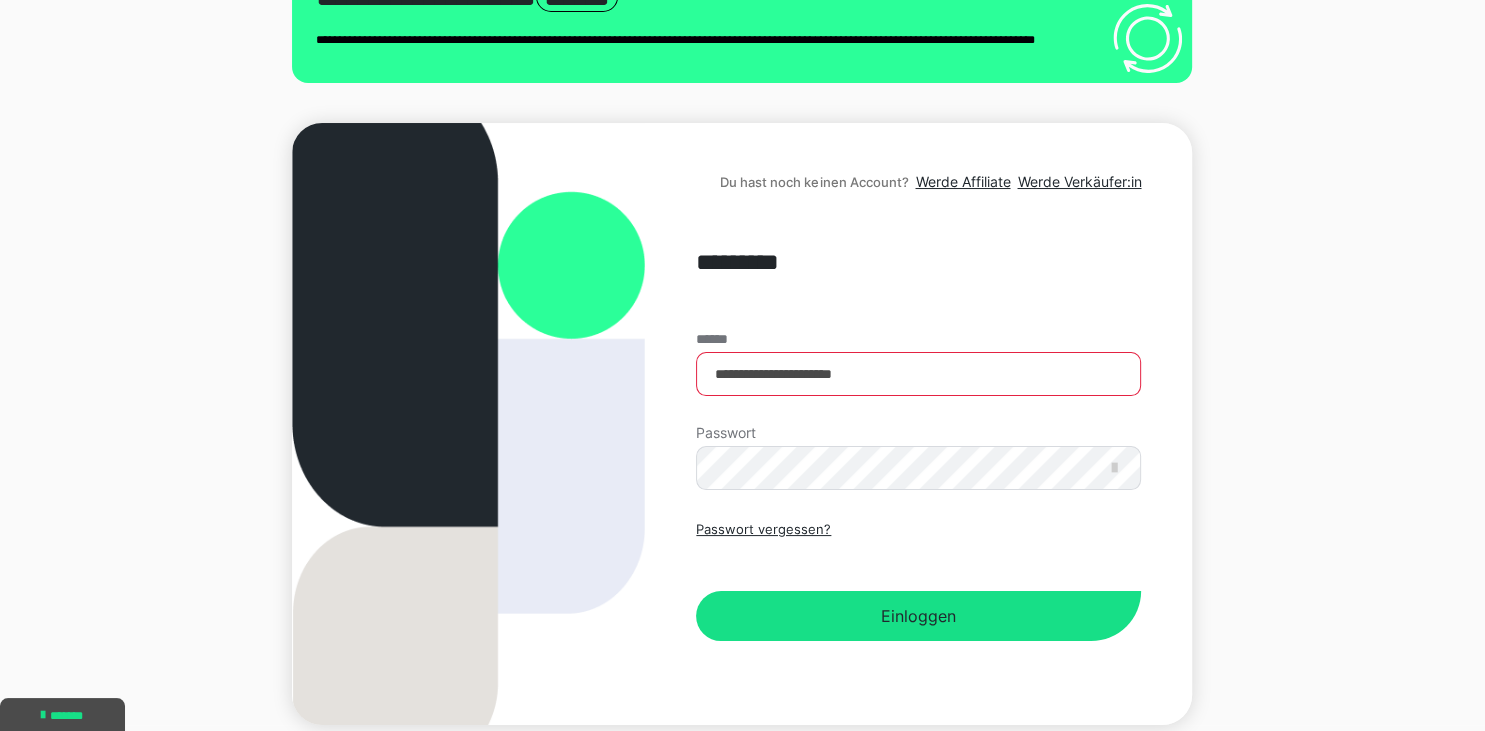 scroll, scrollTop: 0, scrollLeft: 0, axis: both 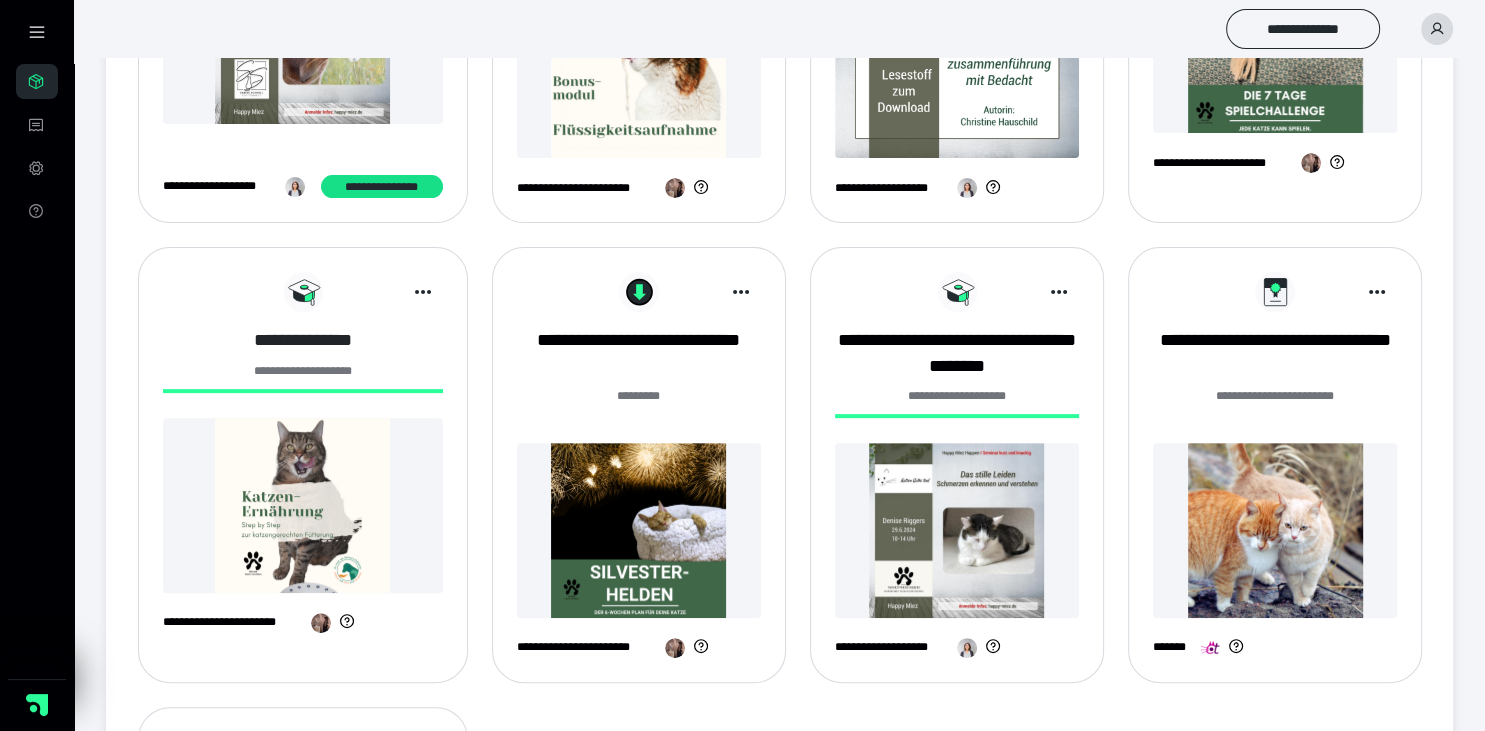 click on "**********" at bounding box center (303, 340) 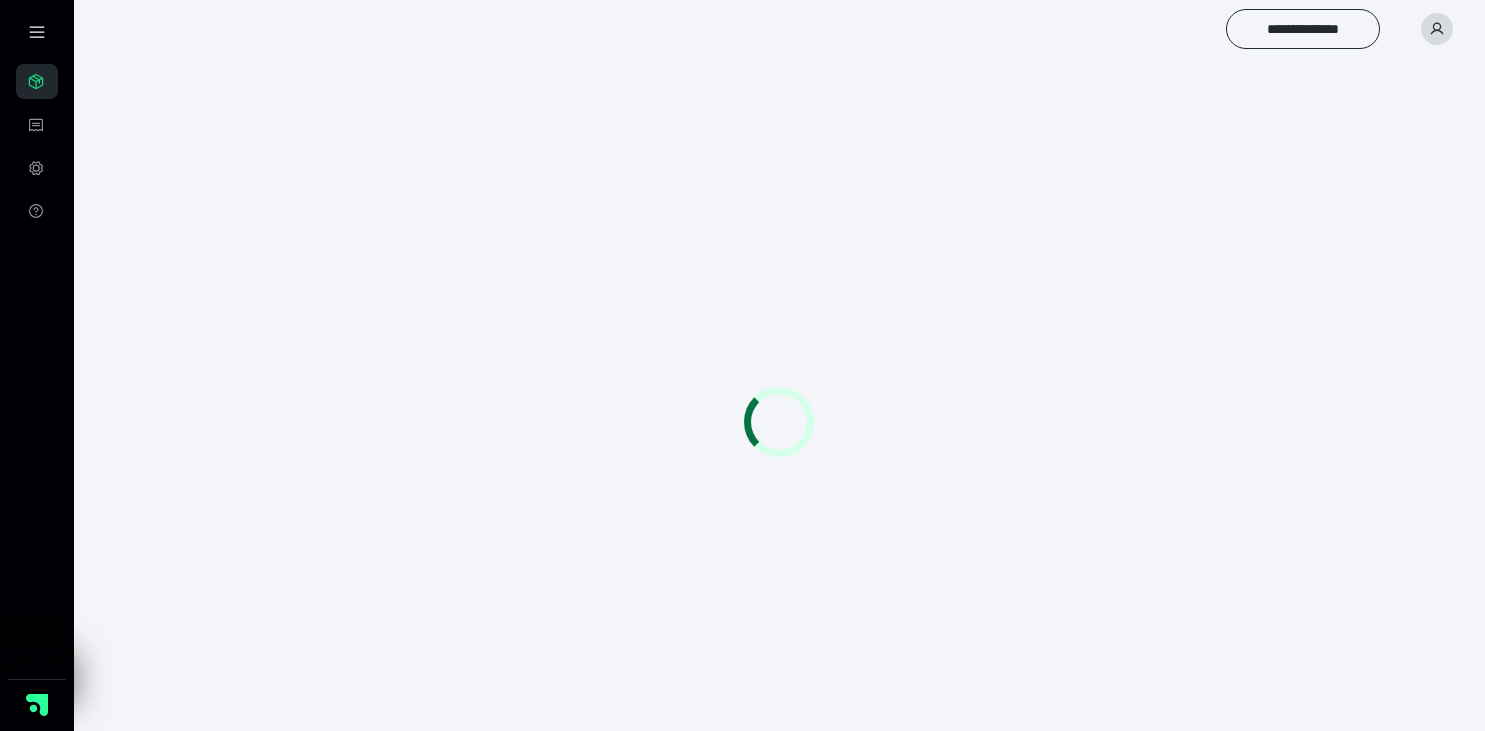 scroll, scrollTop: 0, scrollLeft: 0, axis: both 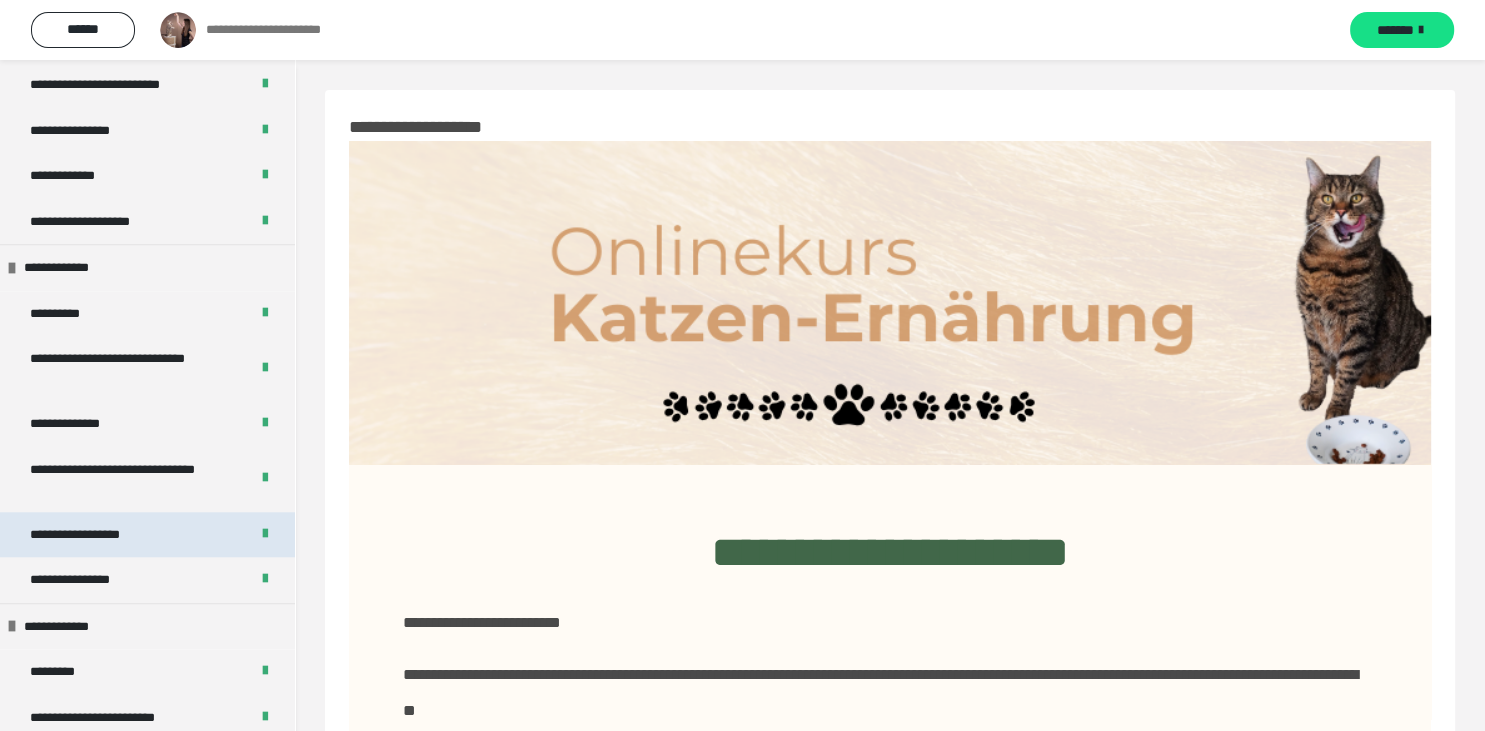click on "**********" at bounding box center (97, 535) 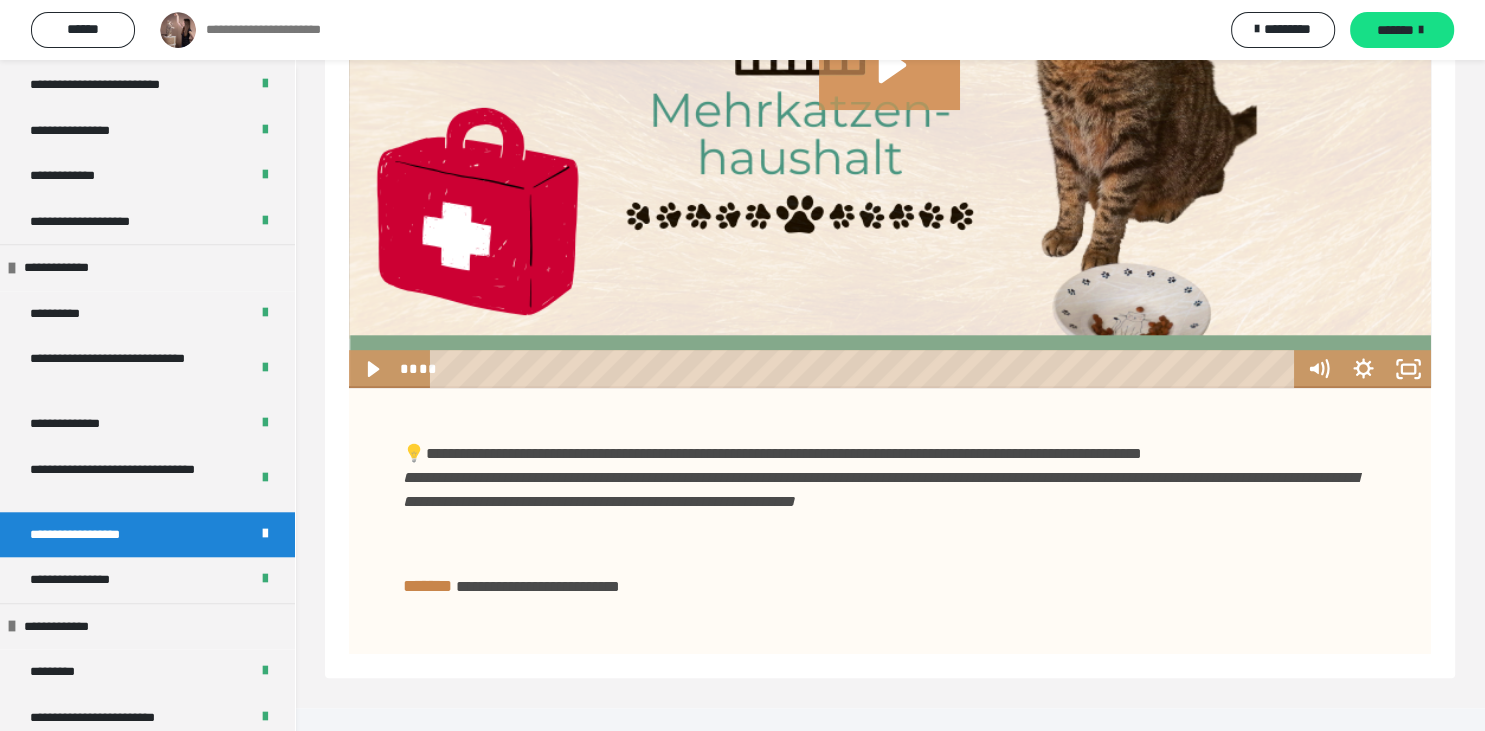 scroll, scrollTop: 514, scrollLeft: 0, axis: vertical 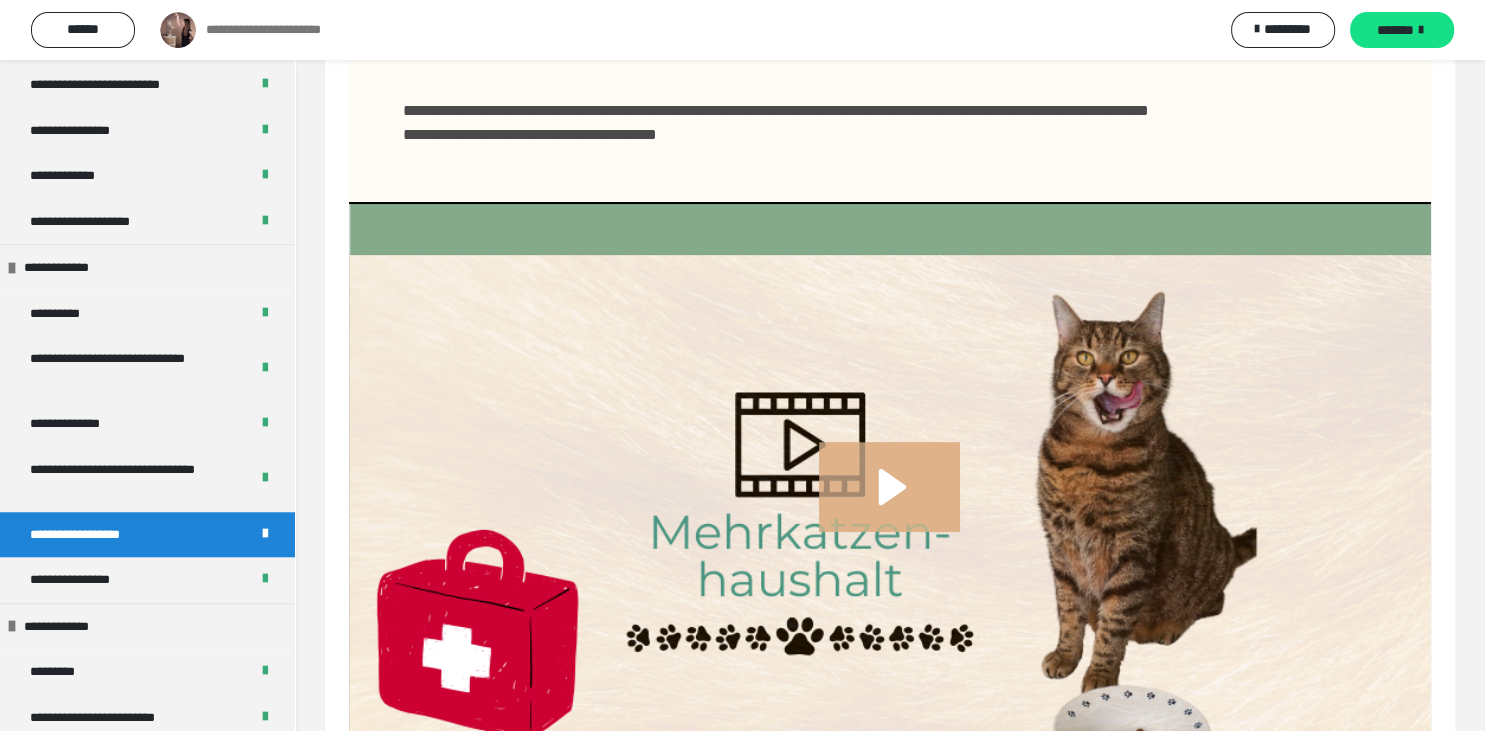 click 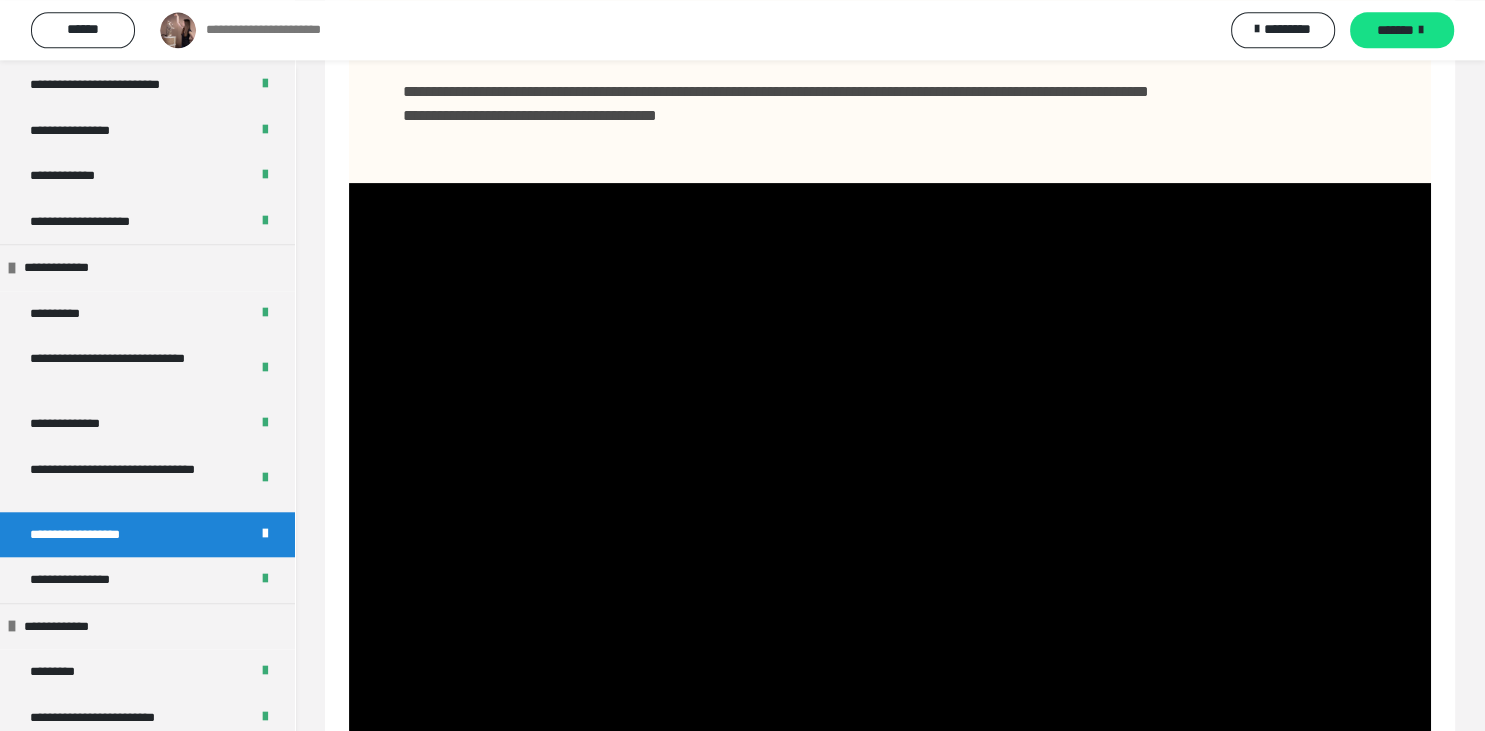 scroll, scrollTop: 725, scrollLeft: 0, axis: vertical 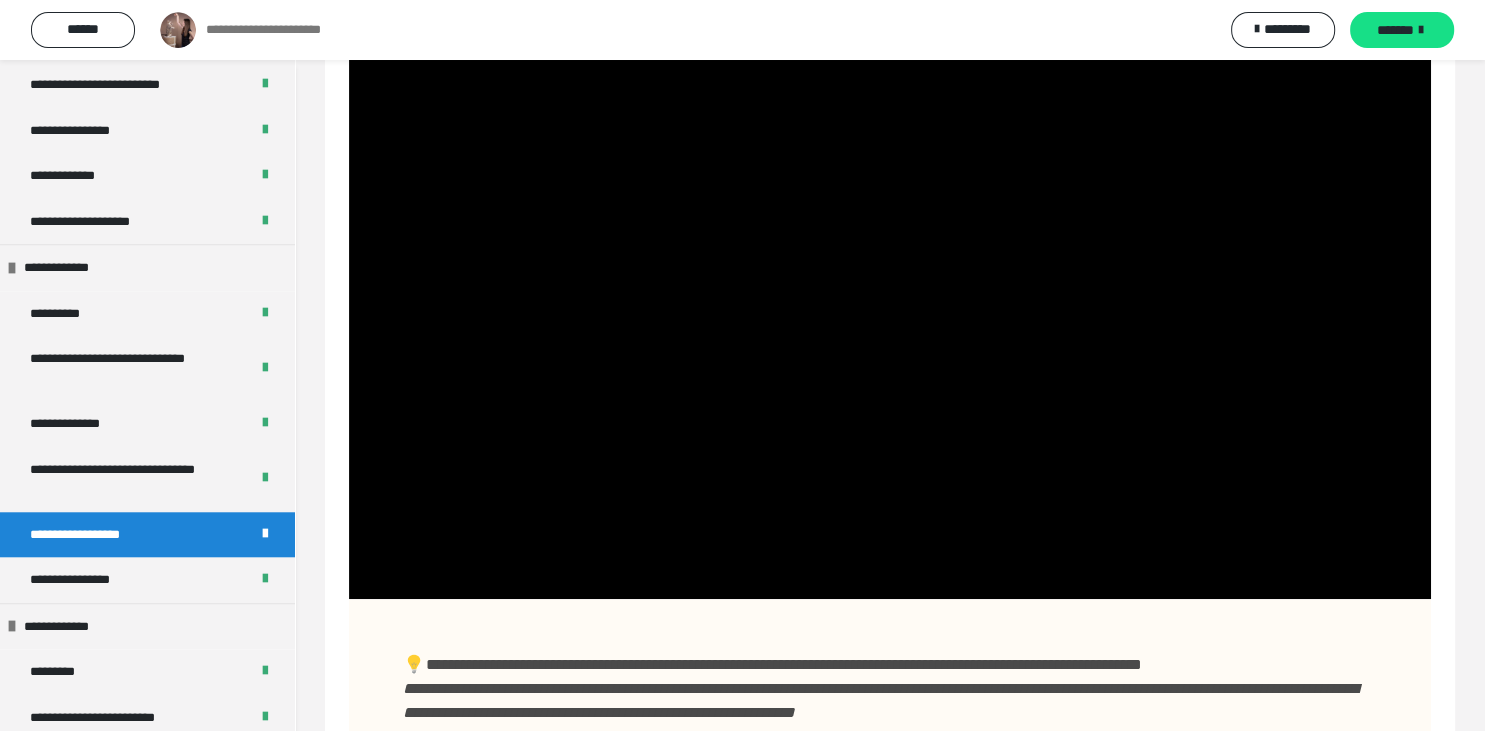 click on "**********" at bounding box center [890, 732] 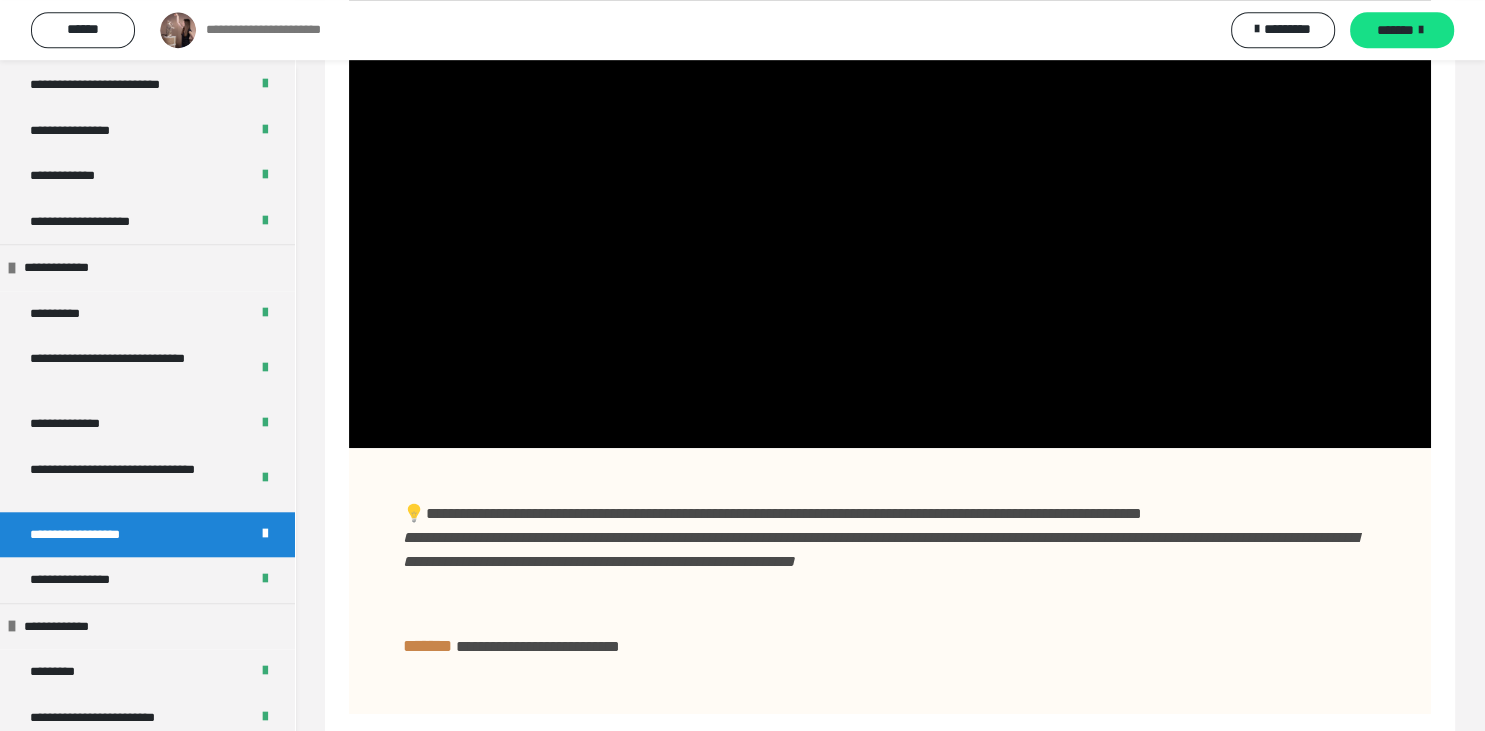 scroll, scrollTop: 831, scrollLeft: 0, axis: vertical 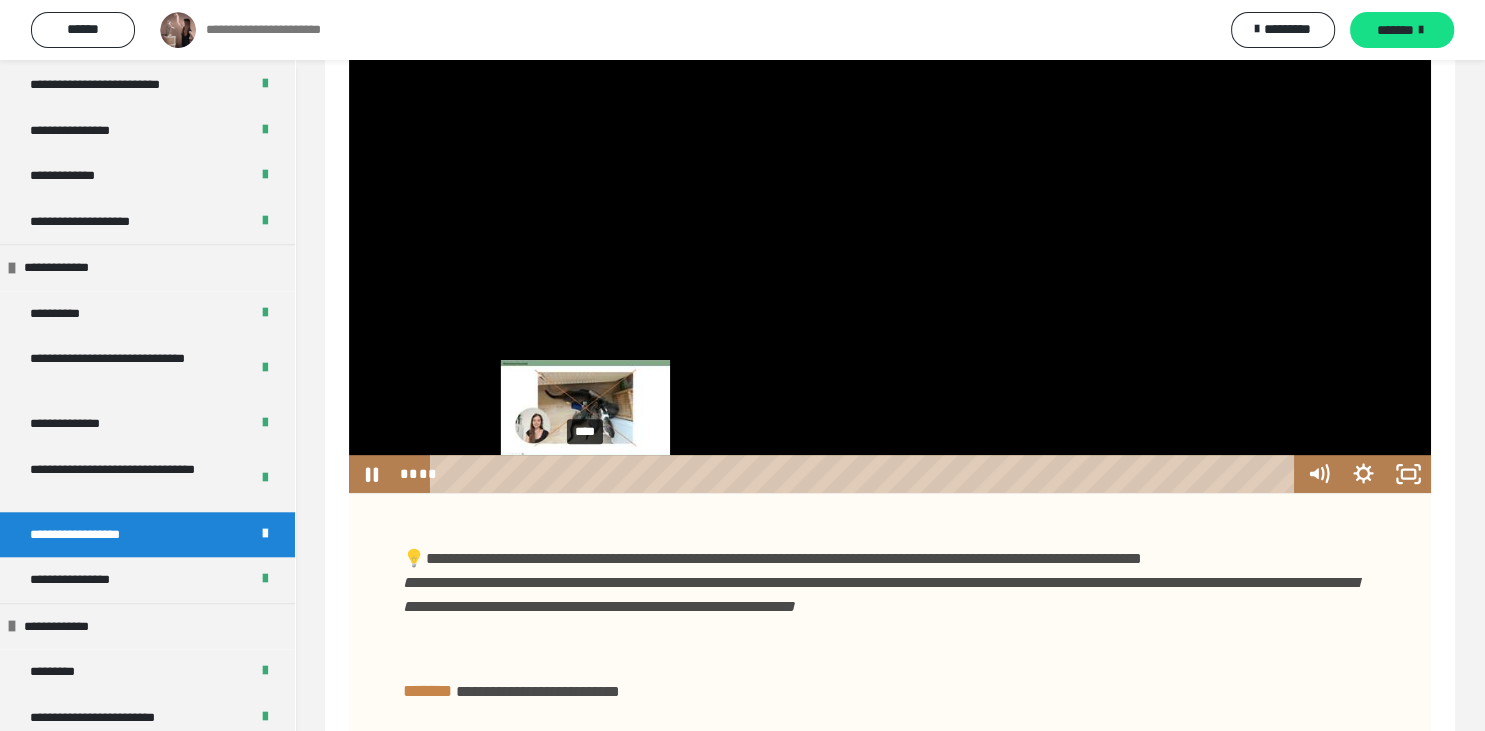 click on "****" at bounding box center [865, 474] 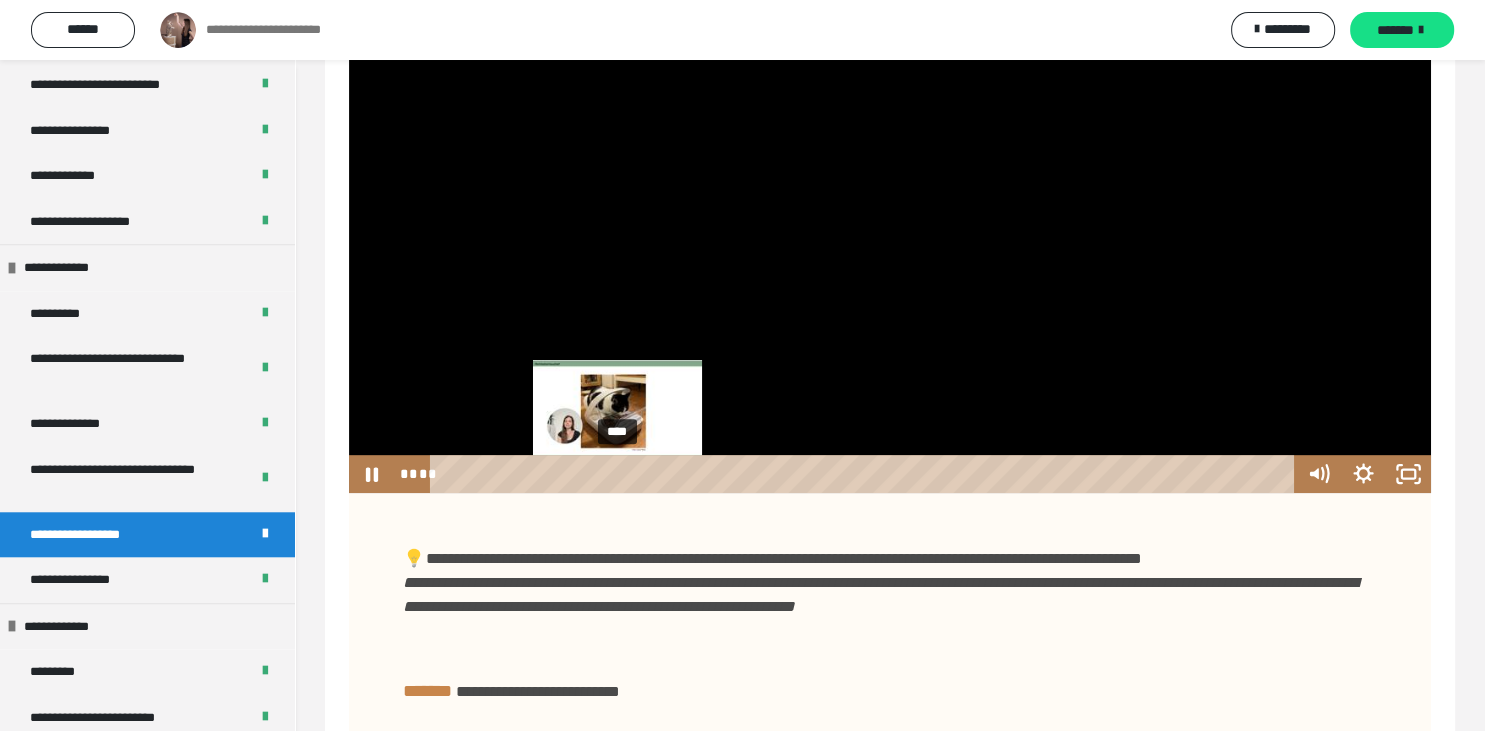 click on "****" at bounding box center [865, 474] 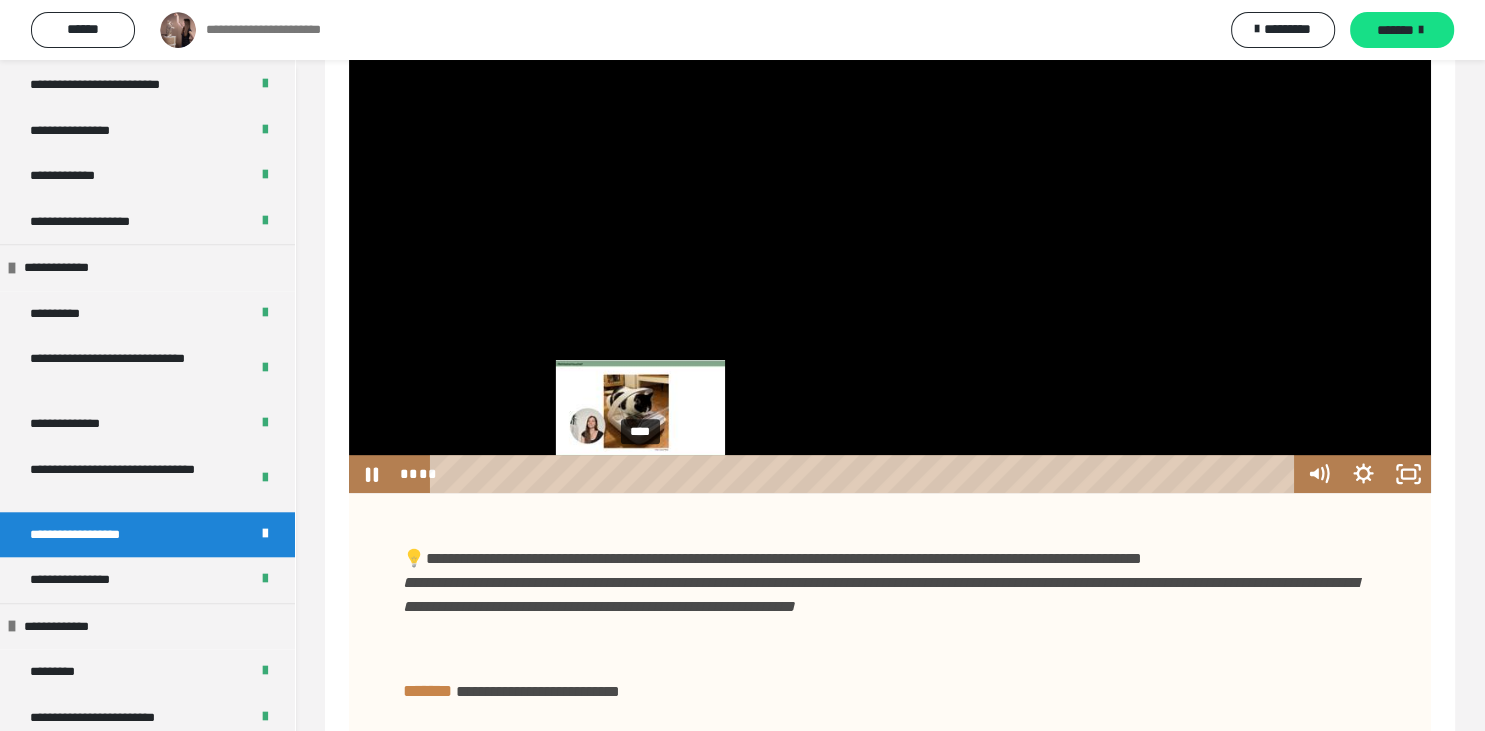 click on "****" at bounding box center [865, 474] 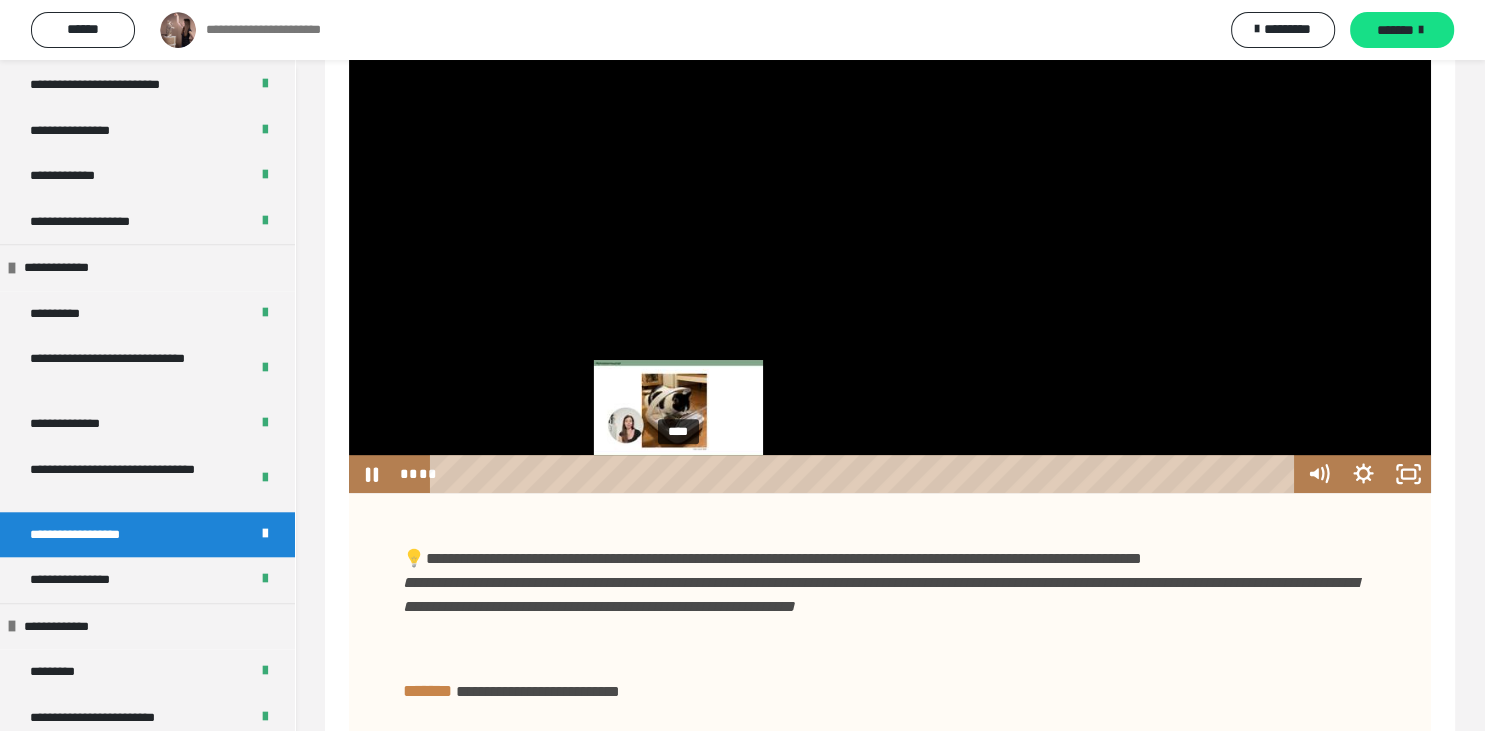 click on "****" at bounding box center [865, 474] 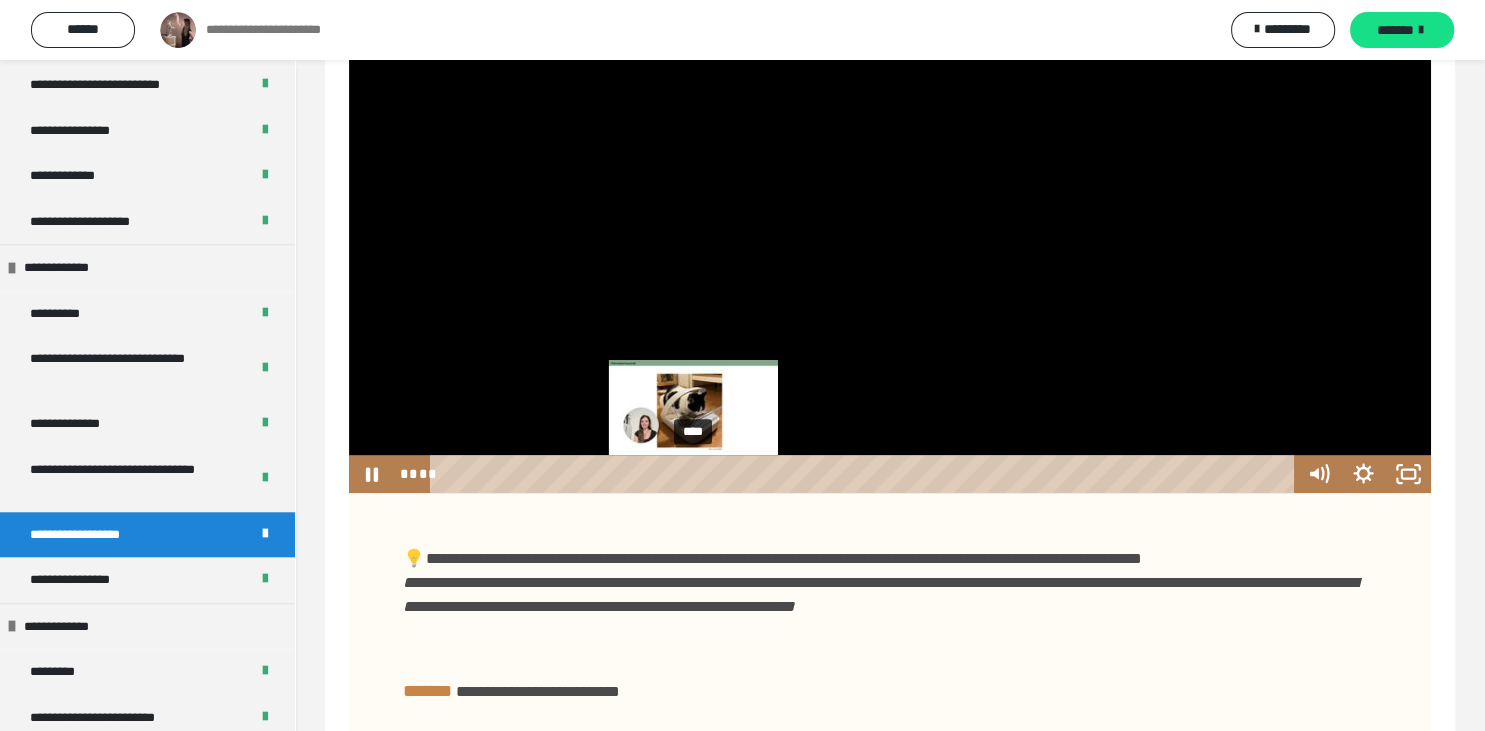 click on "****" at bounding box center (865, 474) 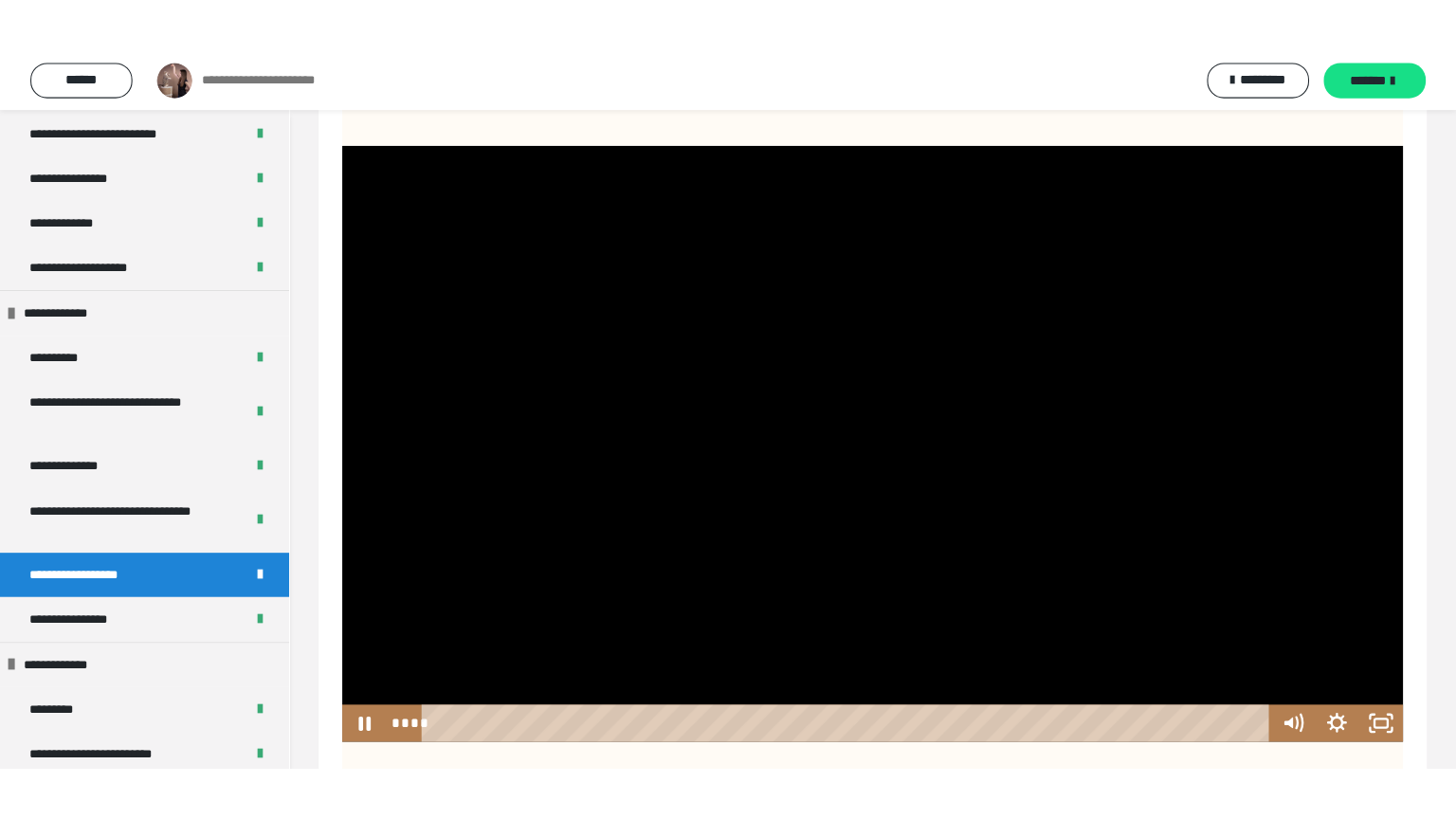 scroll, scrollTop: 687, scrollLeft: 0, axis: vertical 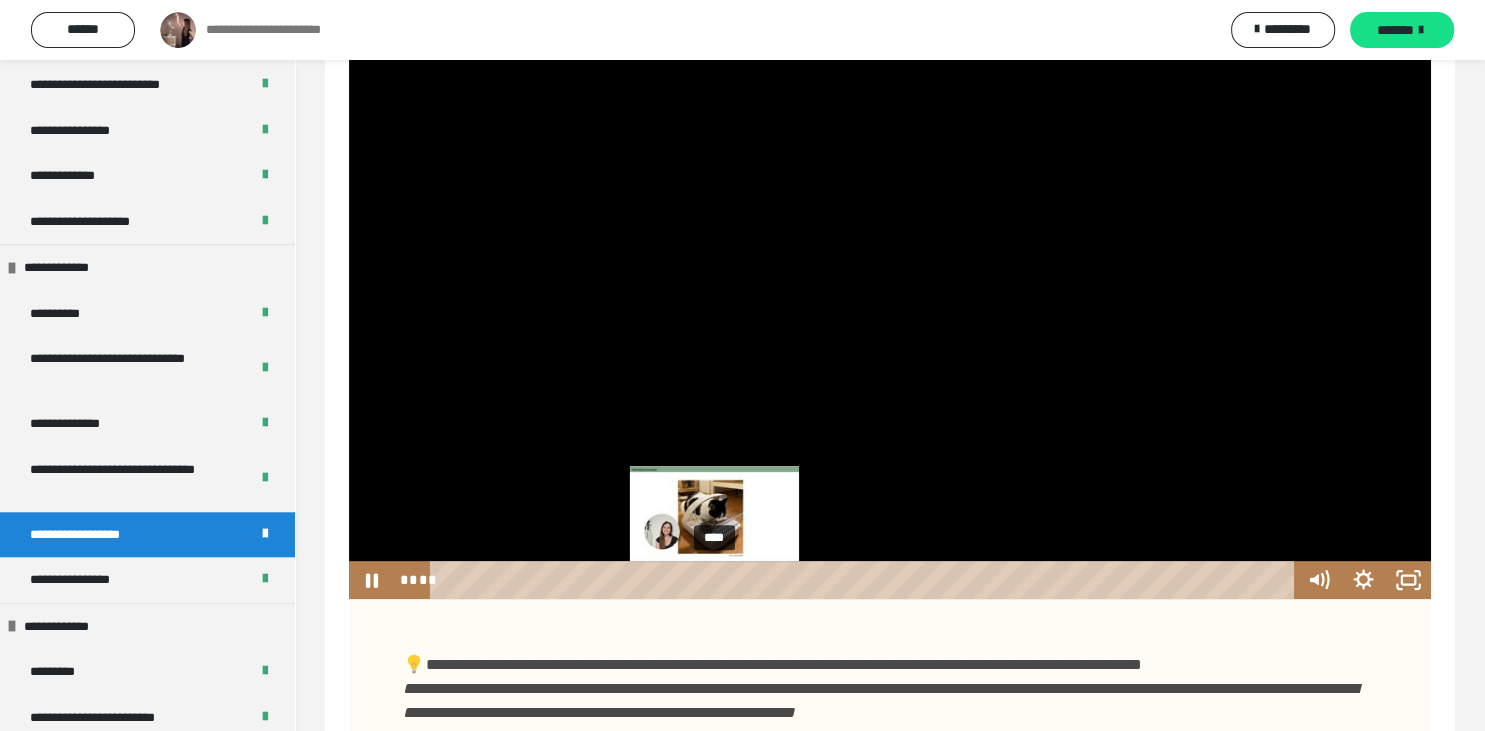 click on "****" at bounding box center [865, 580] 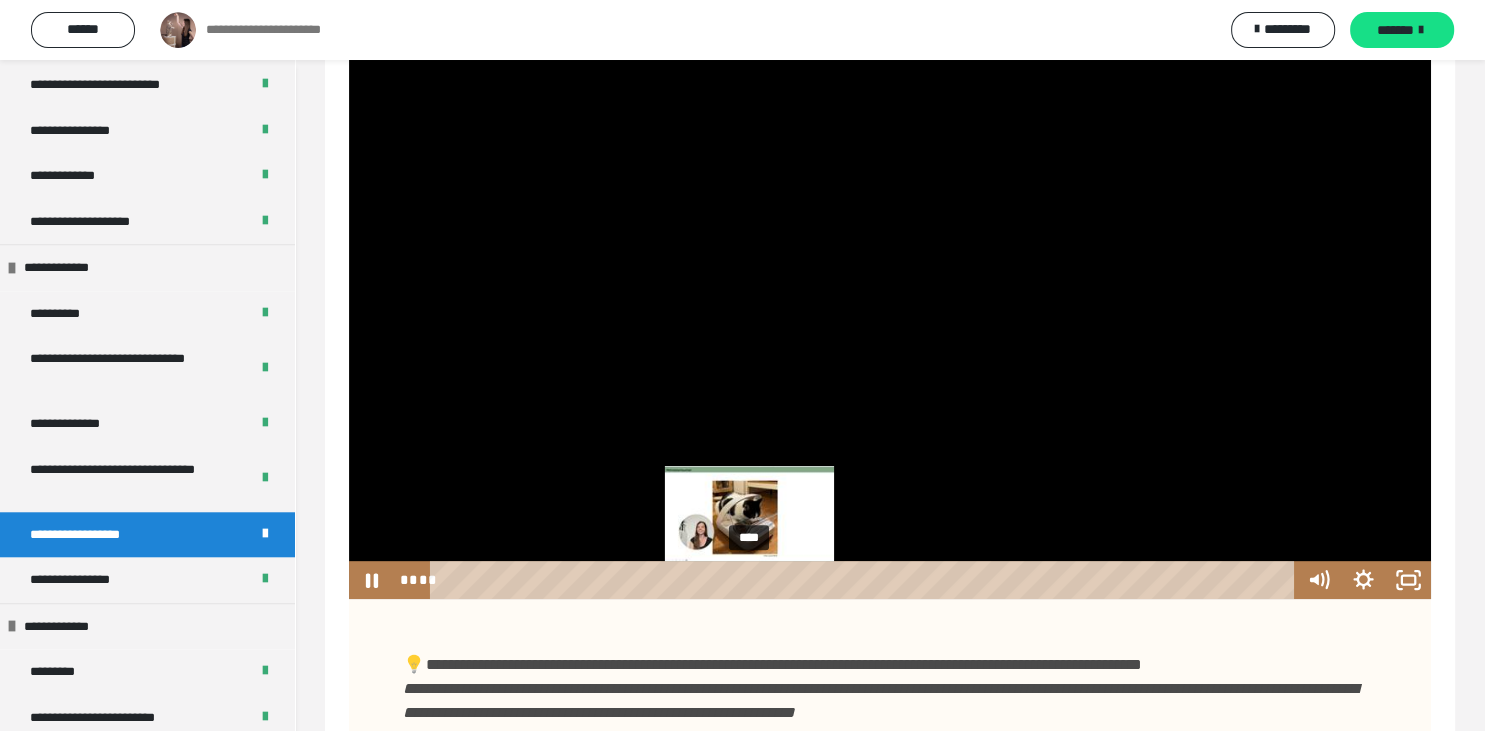 click on "****" at bounding box center (865, 580) 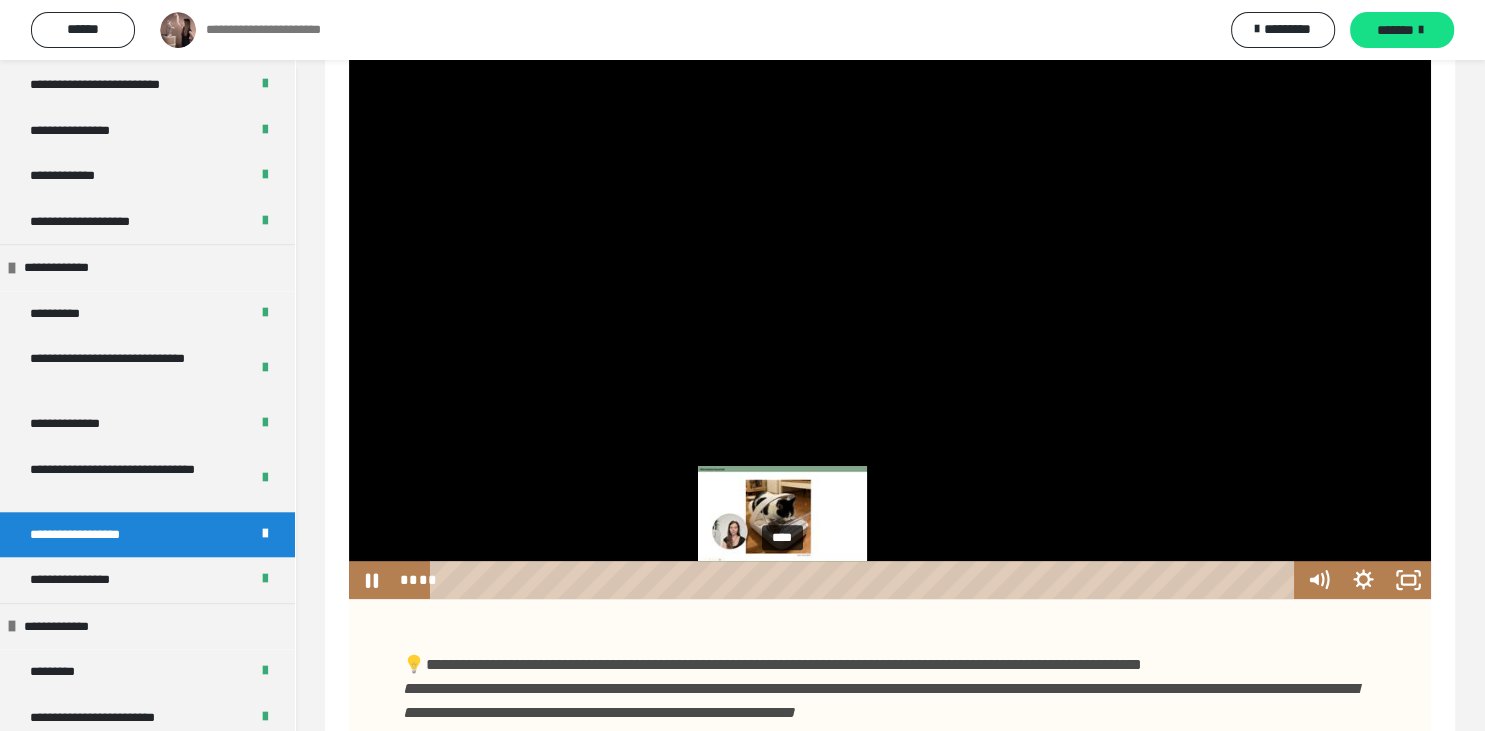 click on "****" at bounding box center (865, 580) 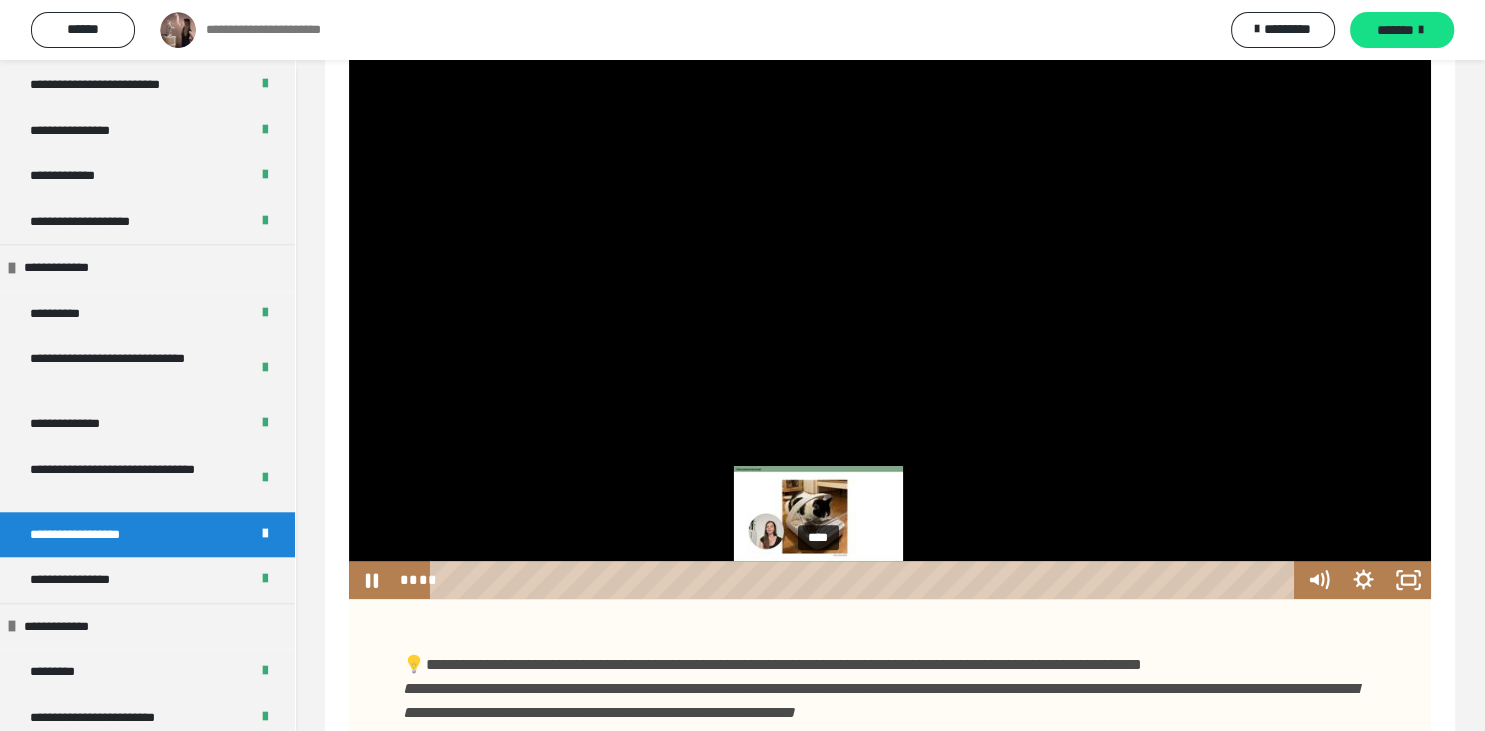 click on "****" at bounding box center [865, 580] 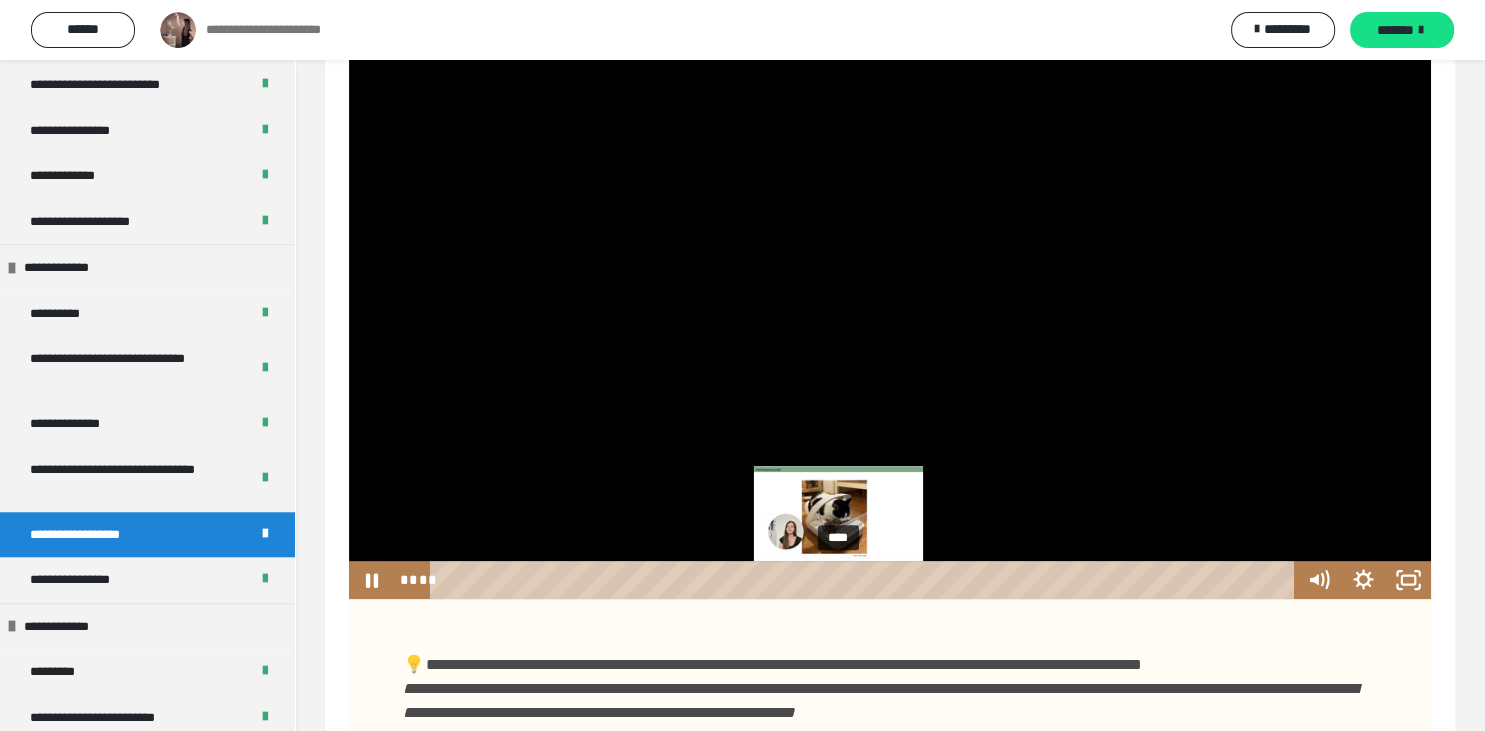 click on "****" at bounding box center (865, 580) 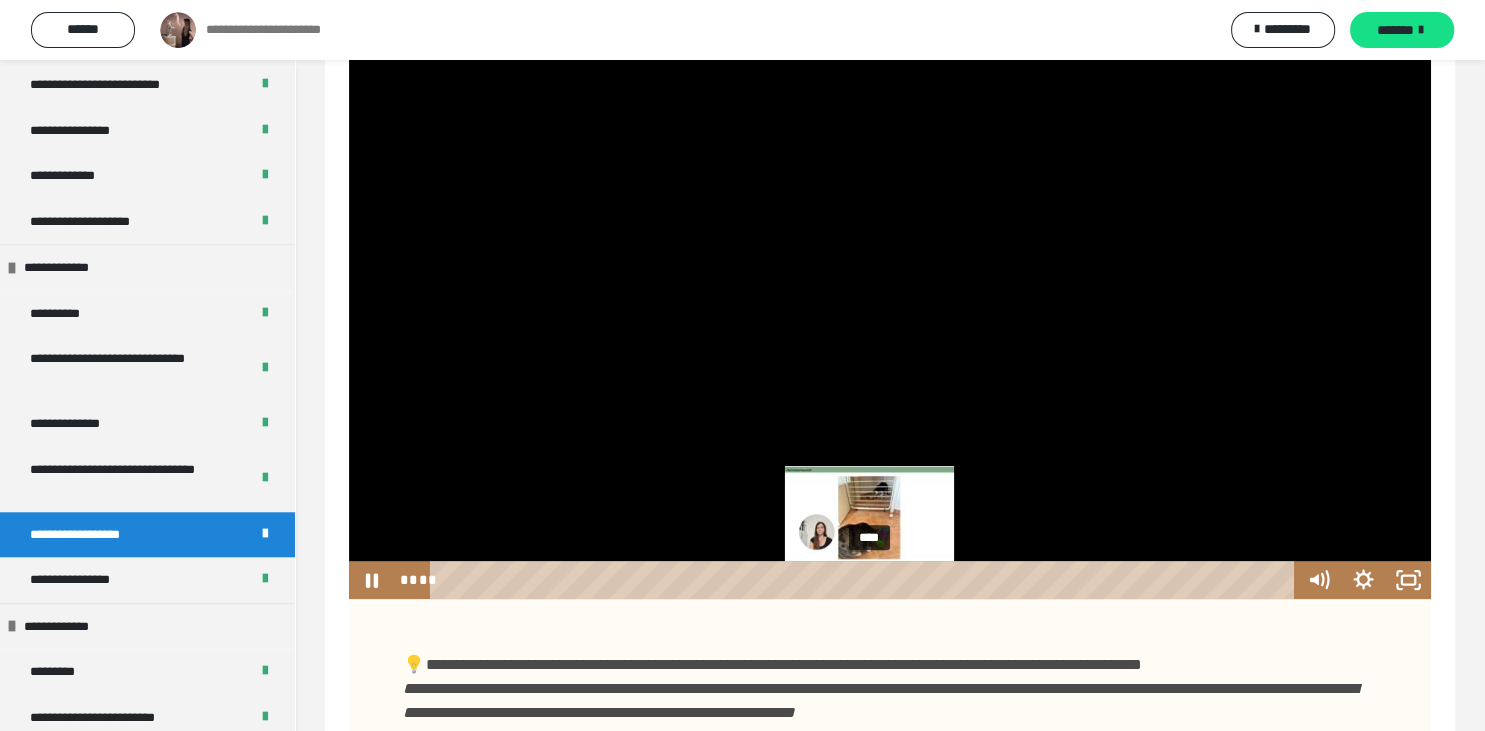 click on "****" at bounding box center [865, 580] 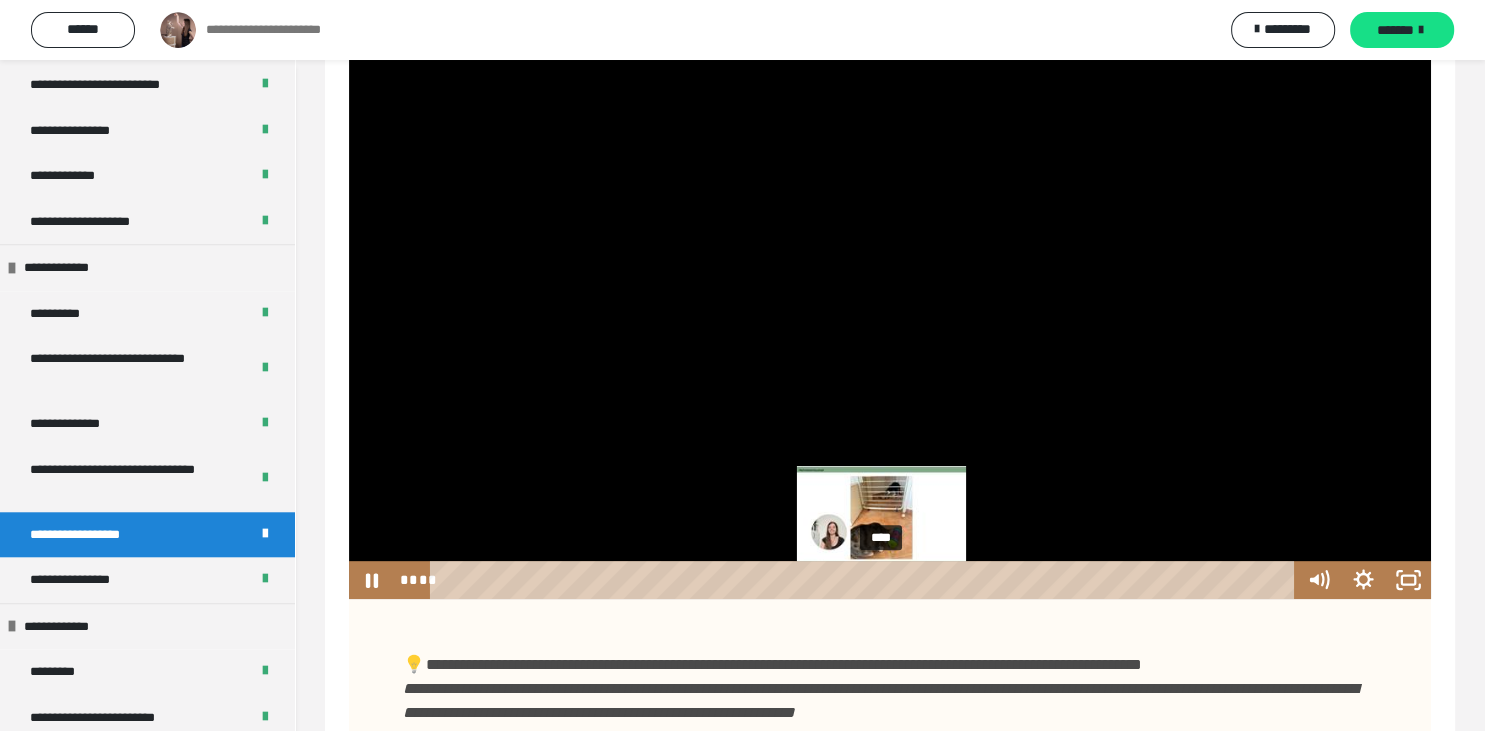 click on "****" at bounding box center (865, 580) 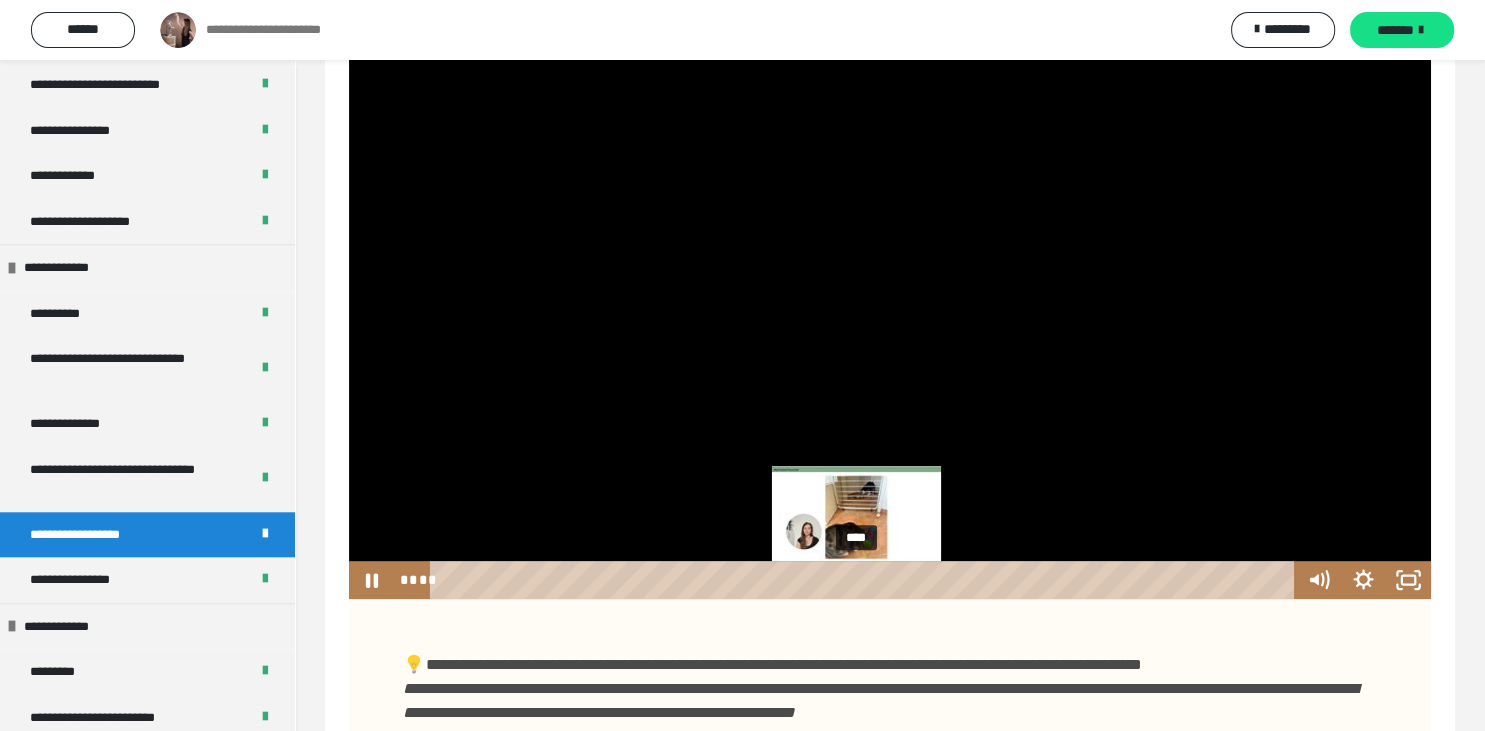 click on "****" at bounding box center (865, 580) 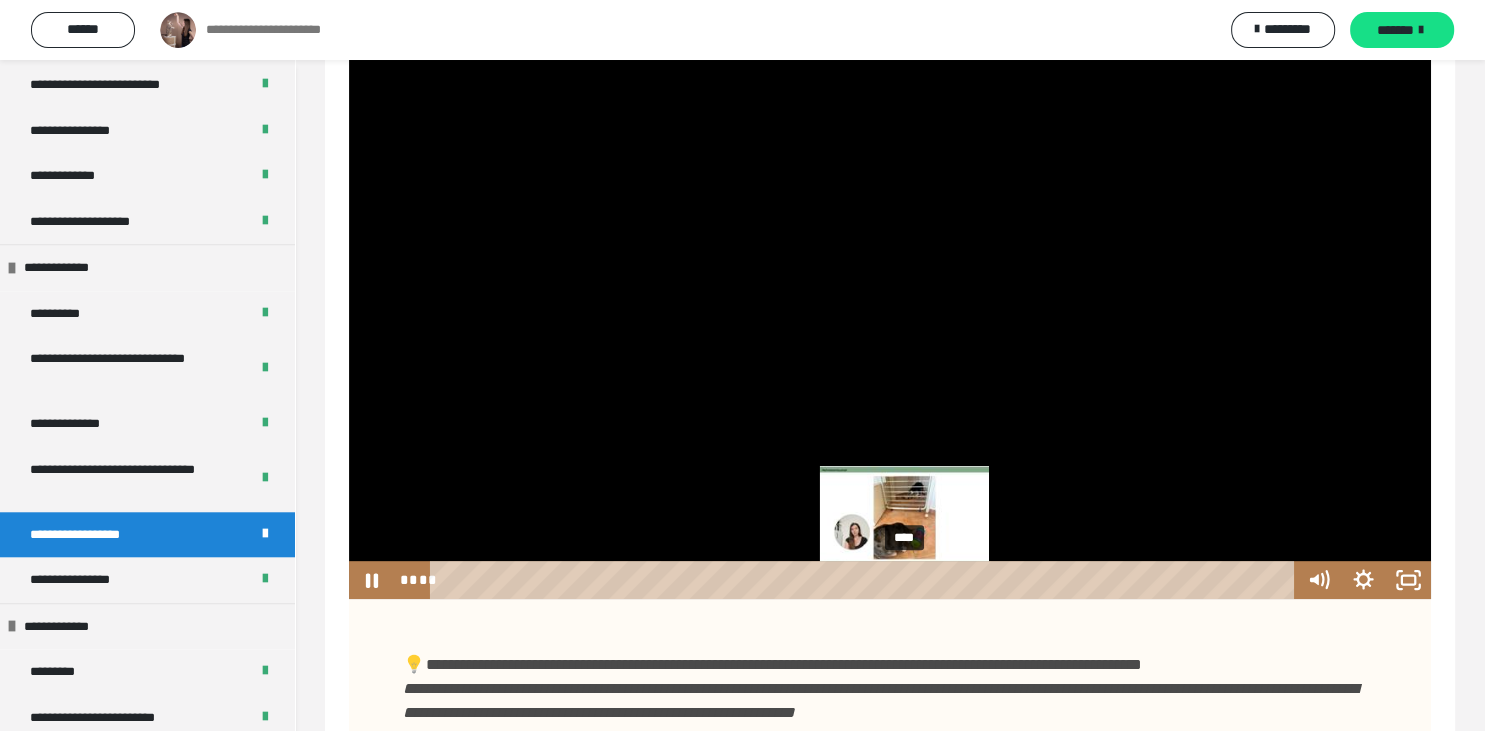 click on "****" at bounding box center [865, 580] 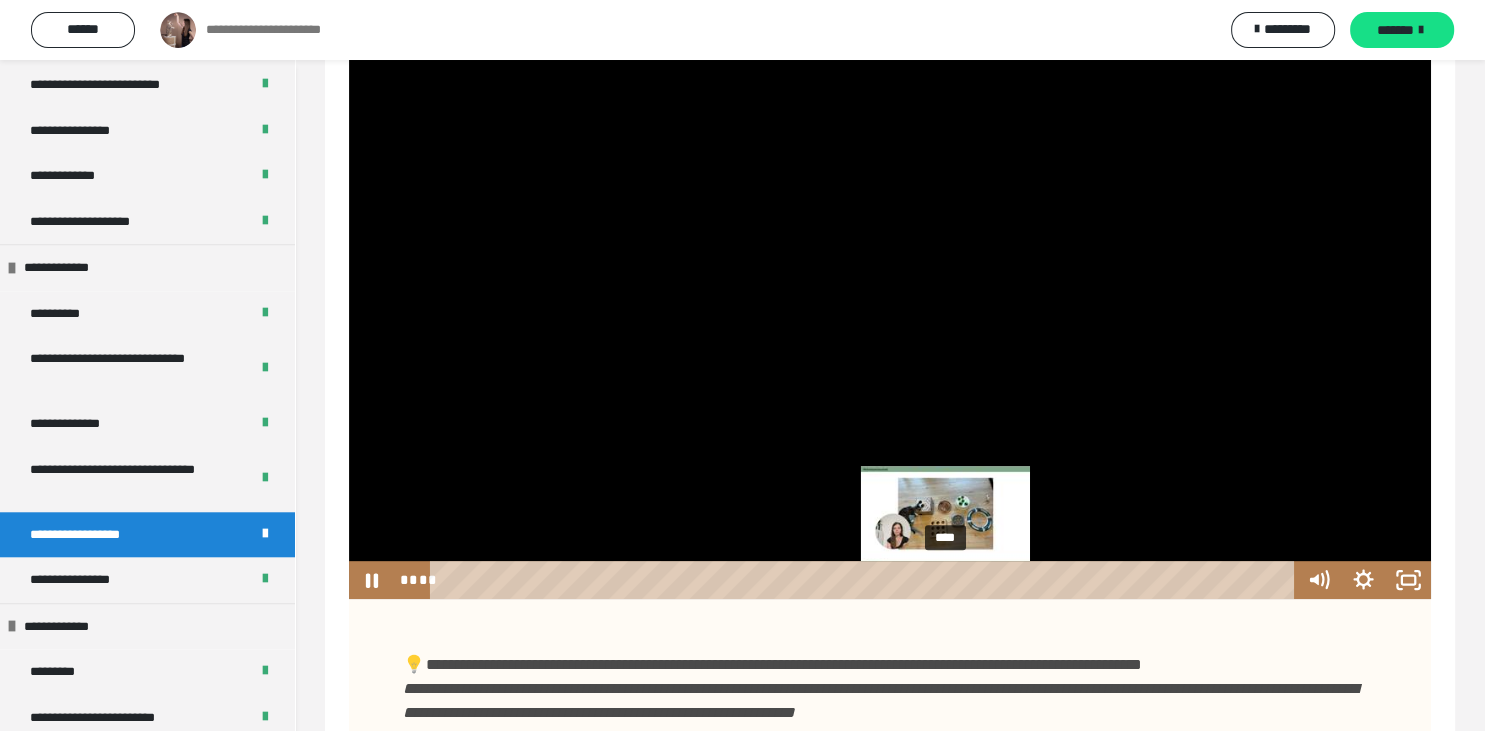 click on "****" at bounding box center [865, 580] 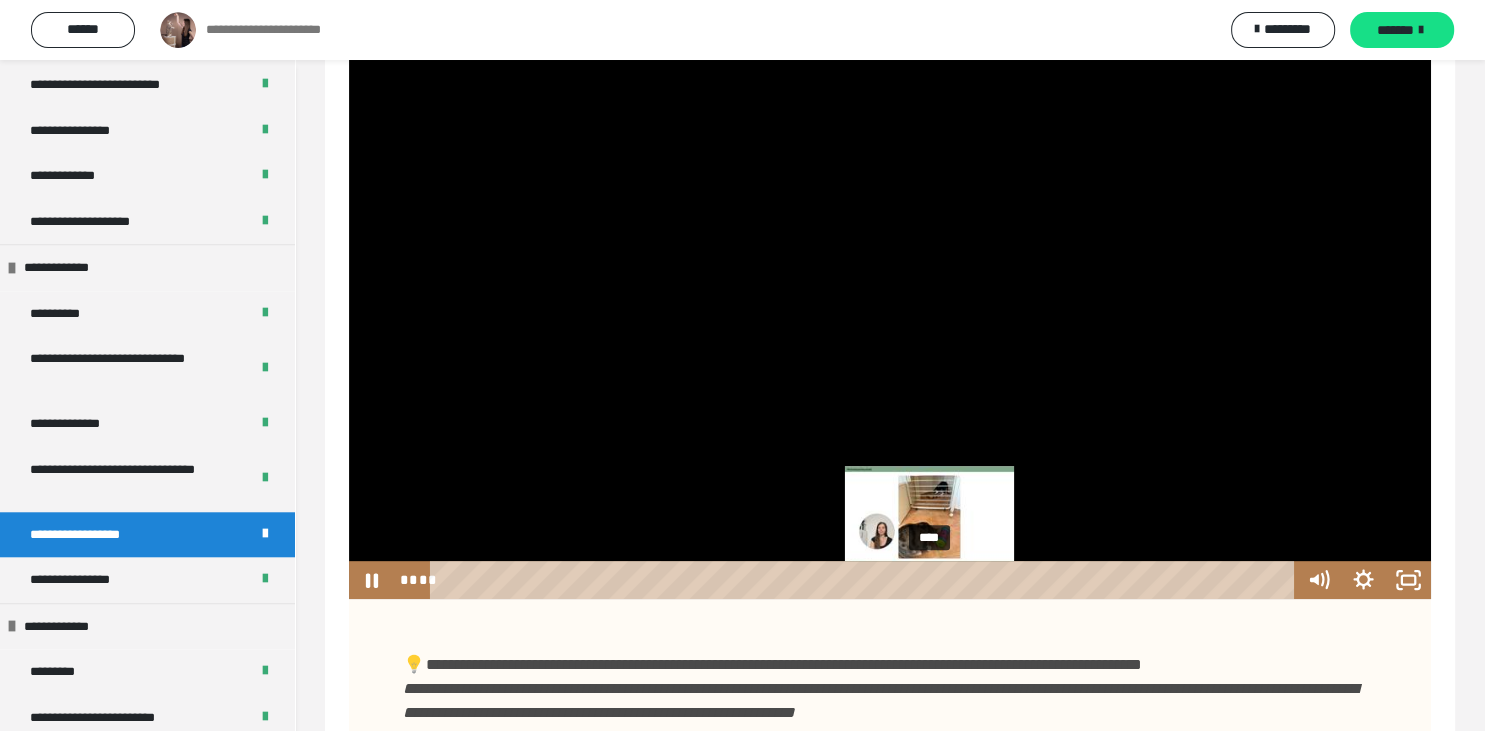 click on "****" at bounding box center (865, 580) 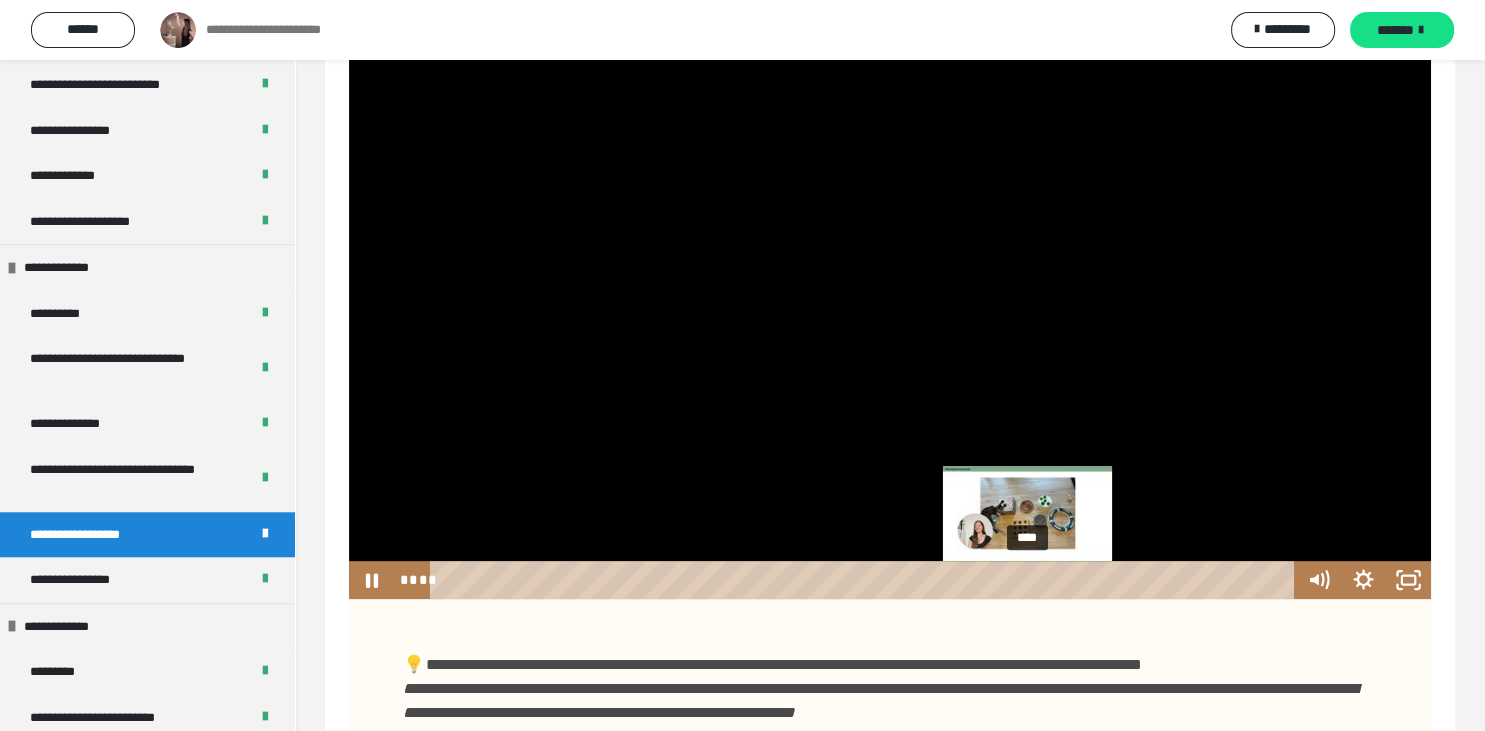 click on "****" at bounding box center (865, 580) 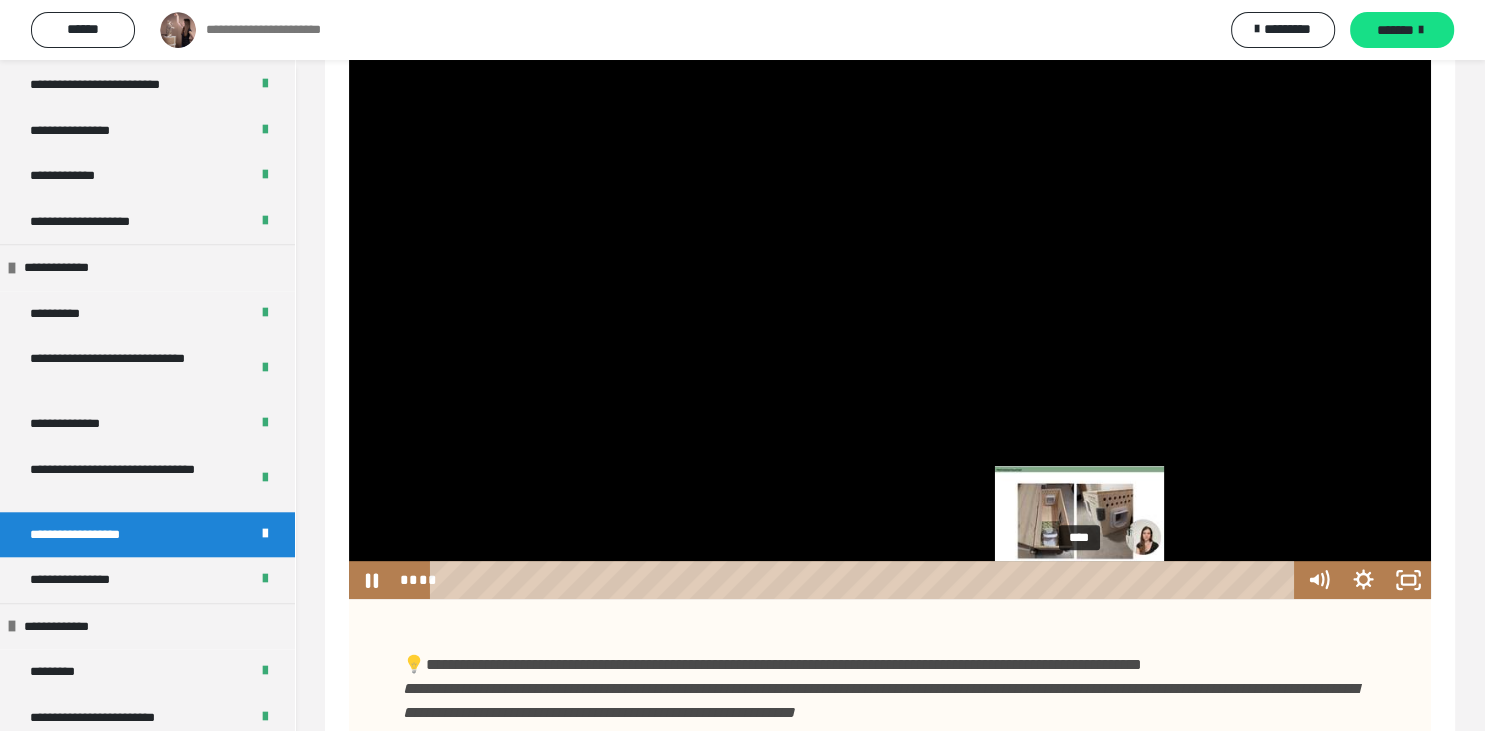 click on "****" at bounding box center (865, 580) 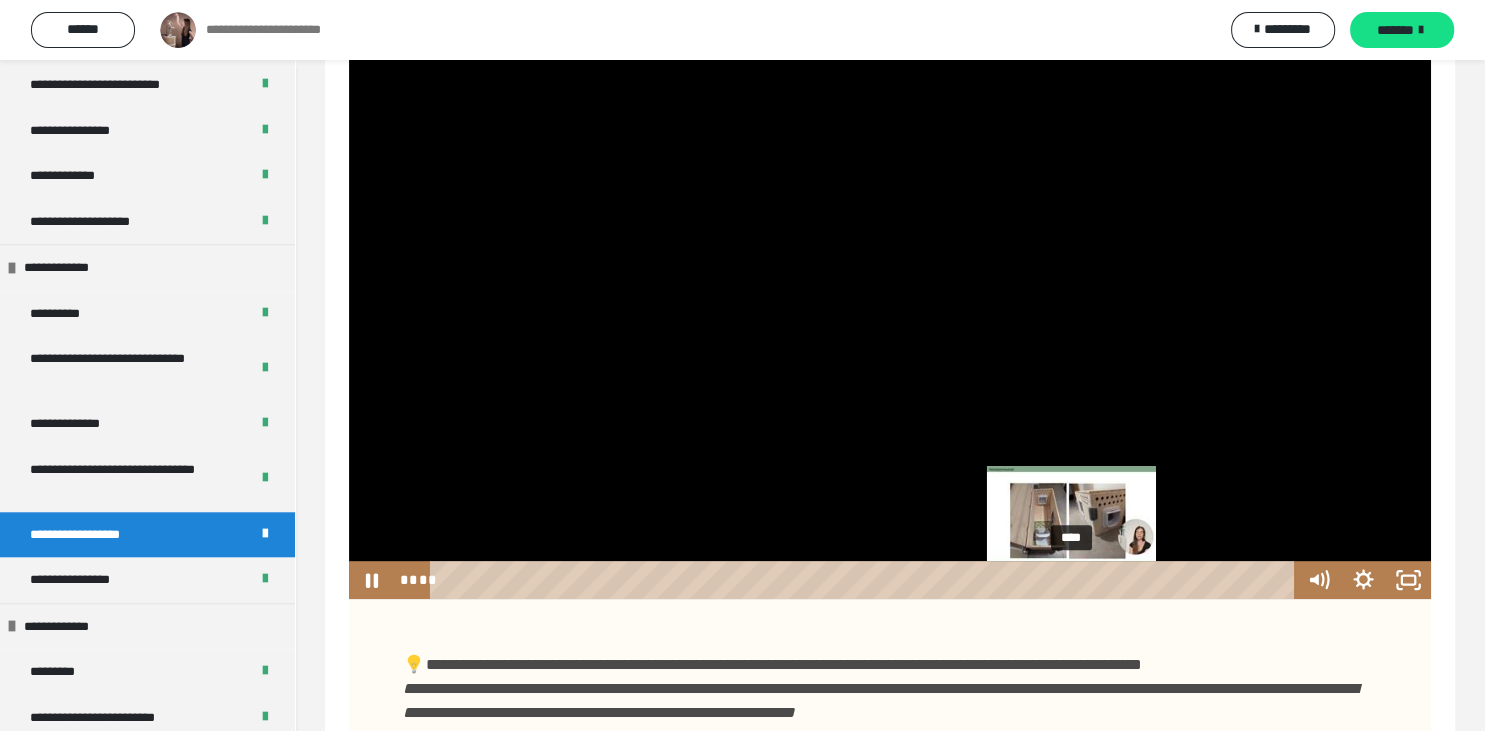 click on "****" at bounding box center [865, 580] 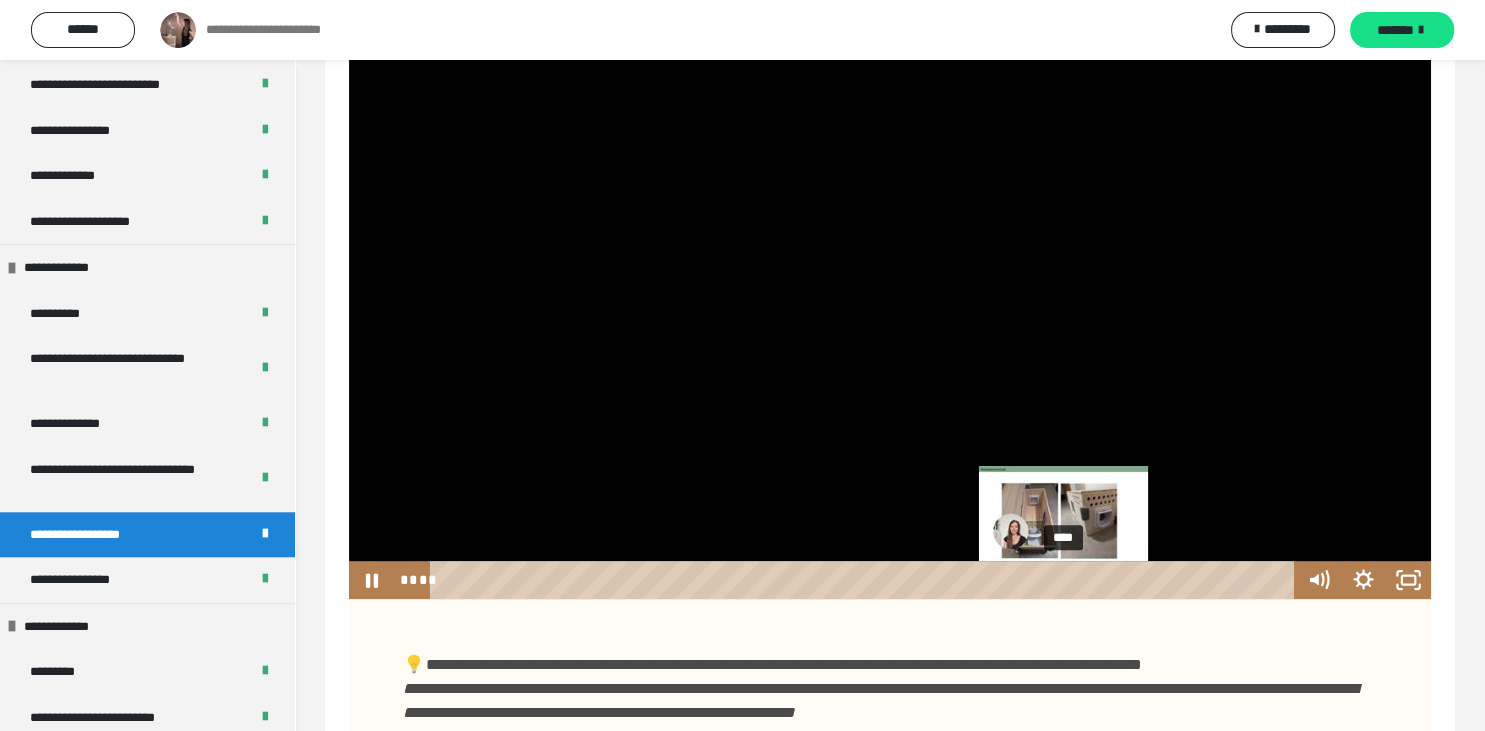 click on "****" at bounding box center (865, 580) 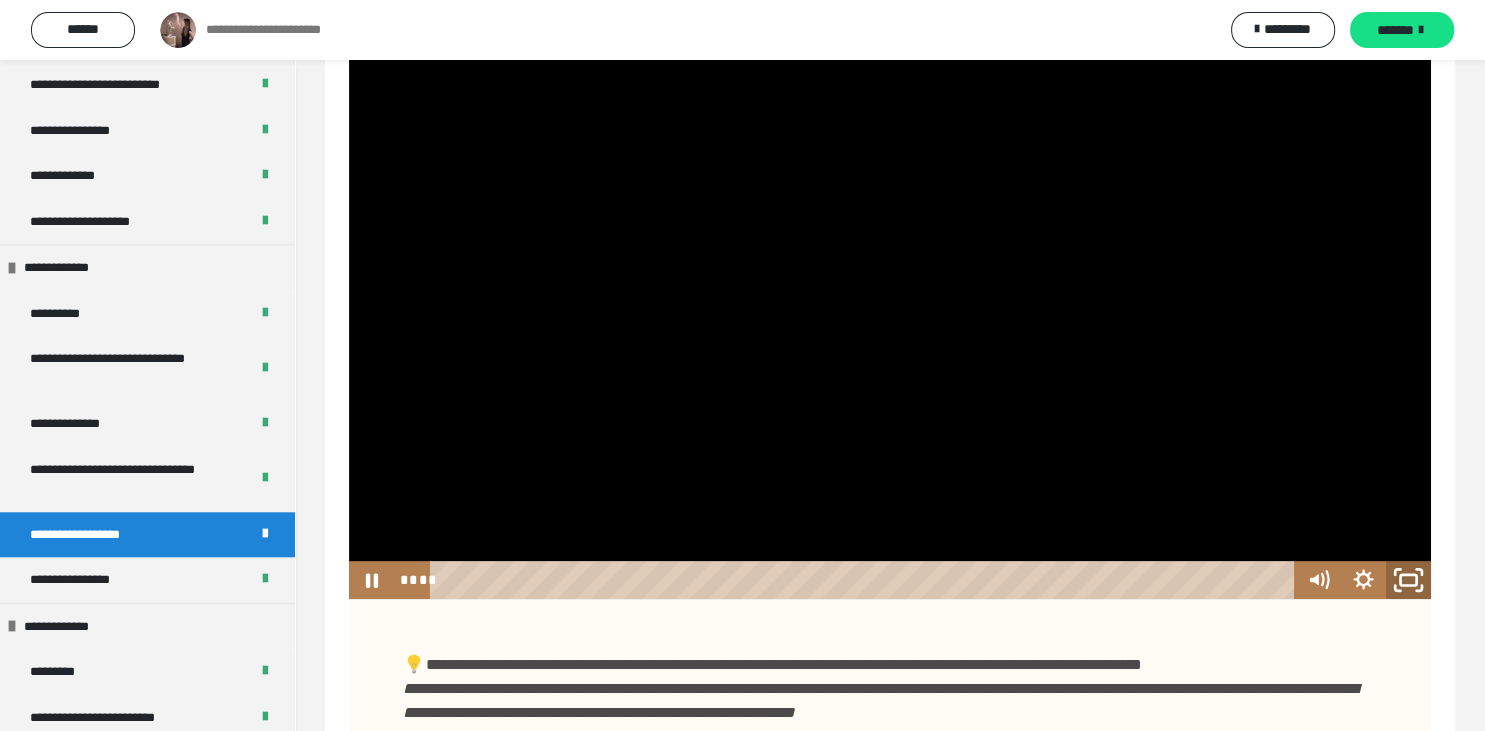 click 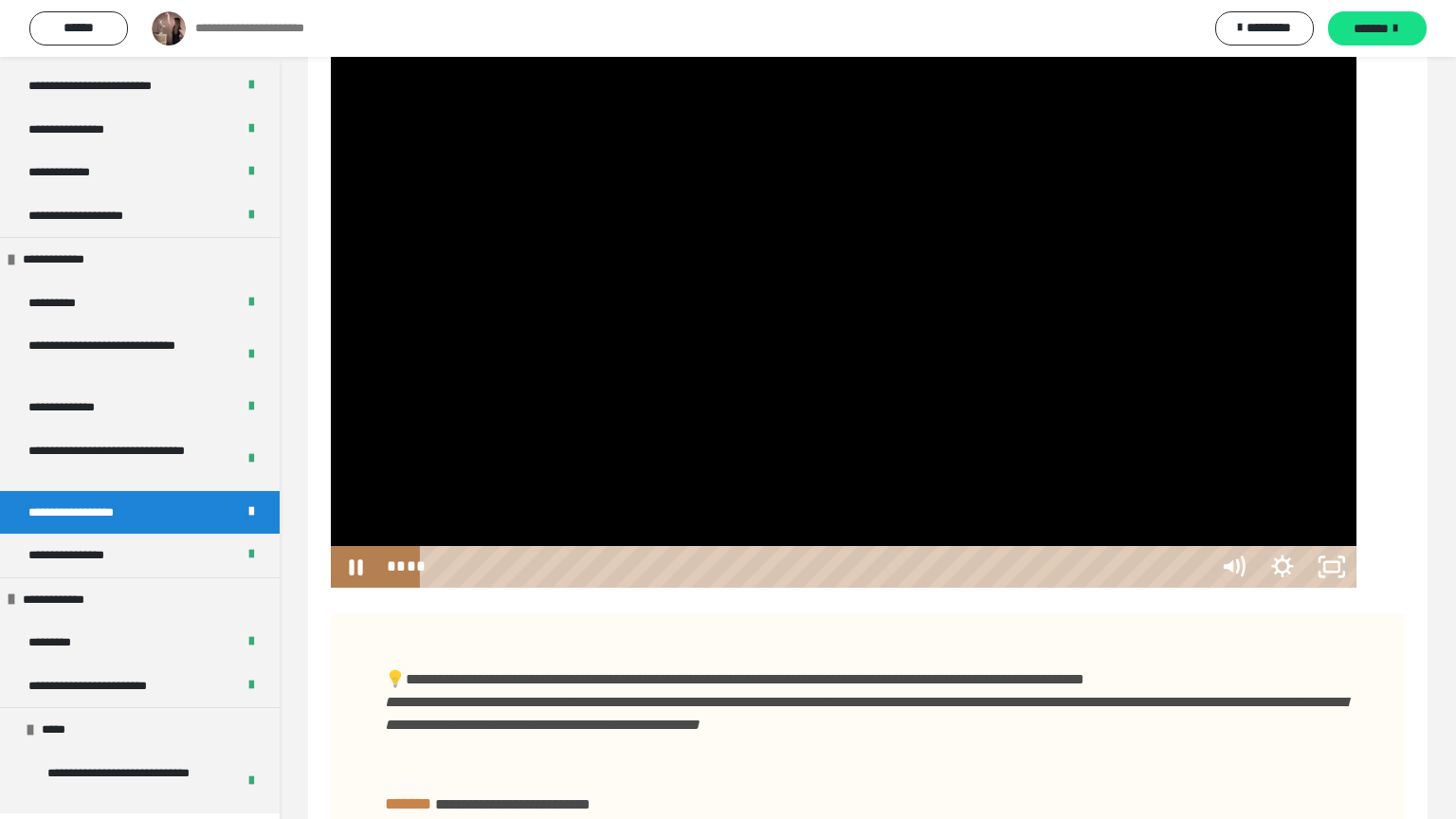 scroll, scrollTop: 1629, scrollLeft: 0, axis: vertical 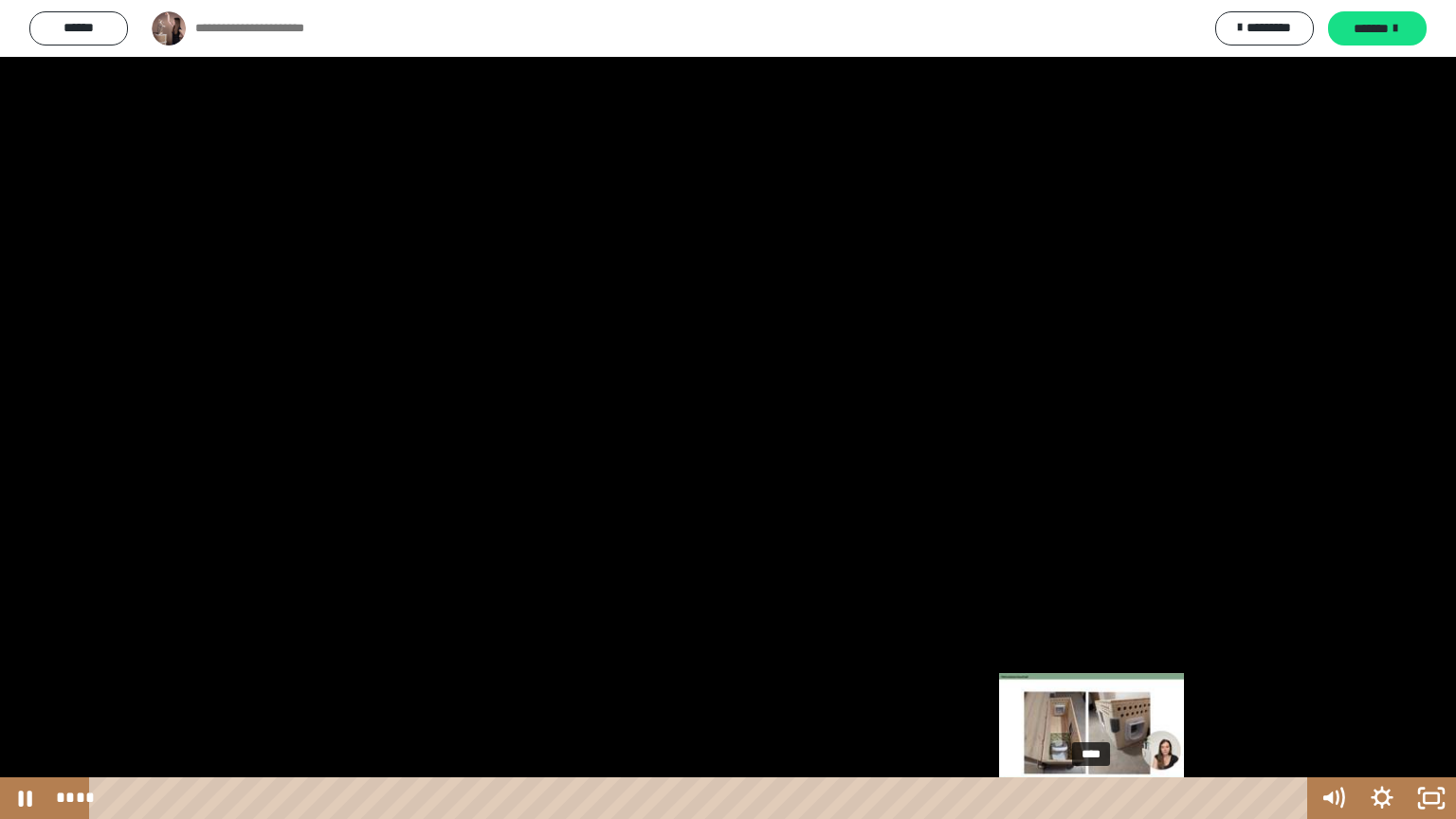 click on "****" at bounding box center (701, 798) 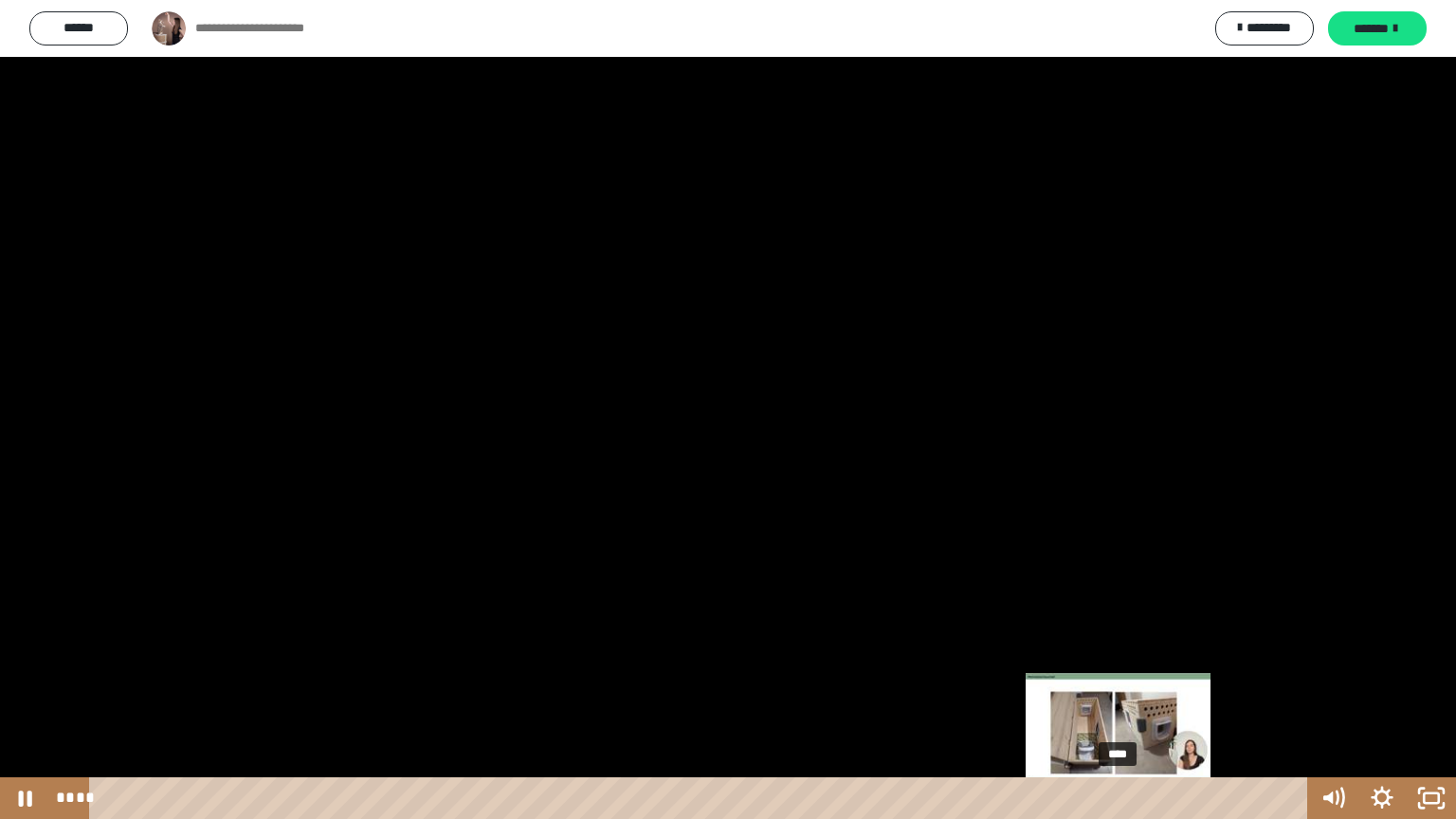 click on "****" at bounding box center [701, 798] 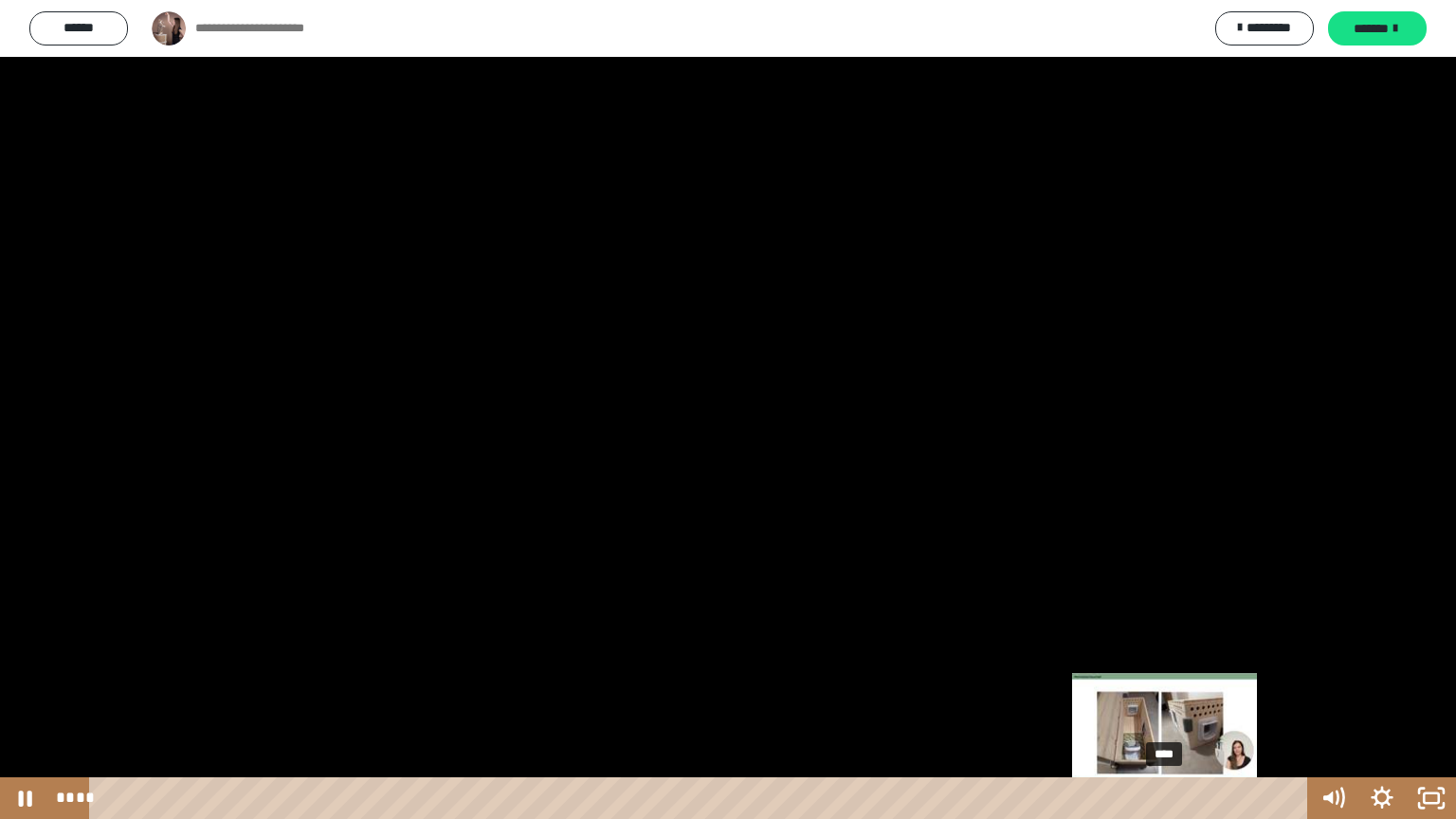 click on "****" at bounding box center [701, 798] 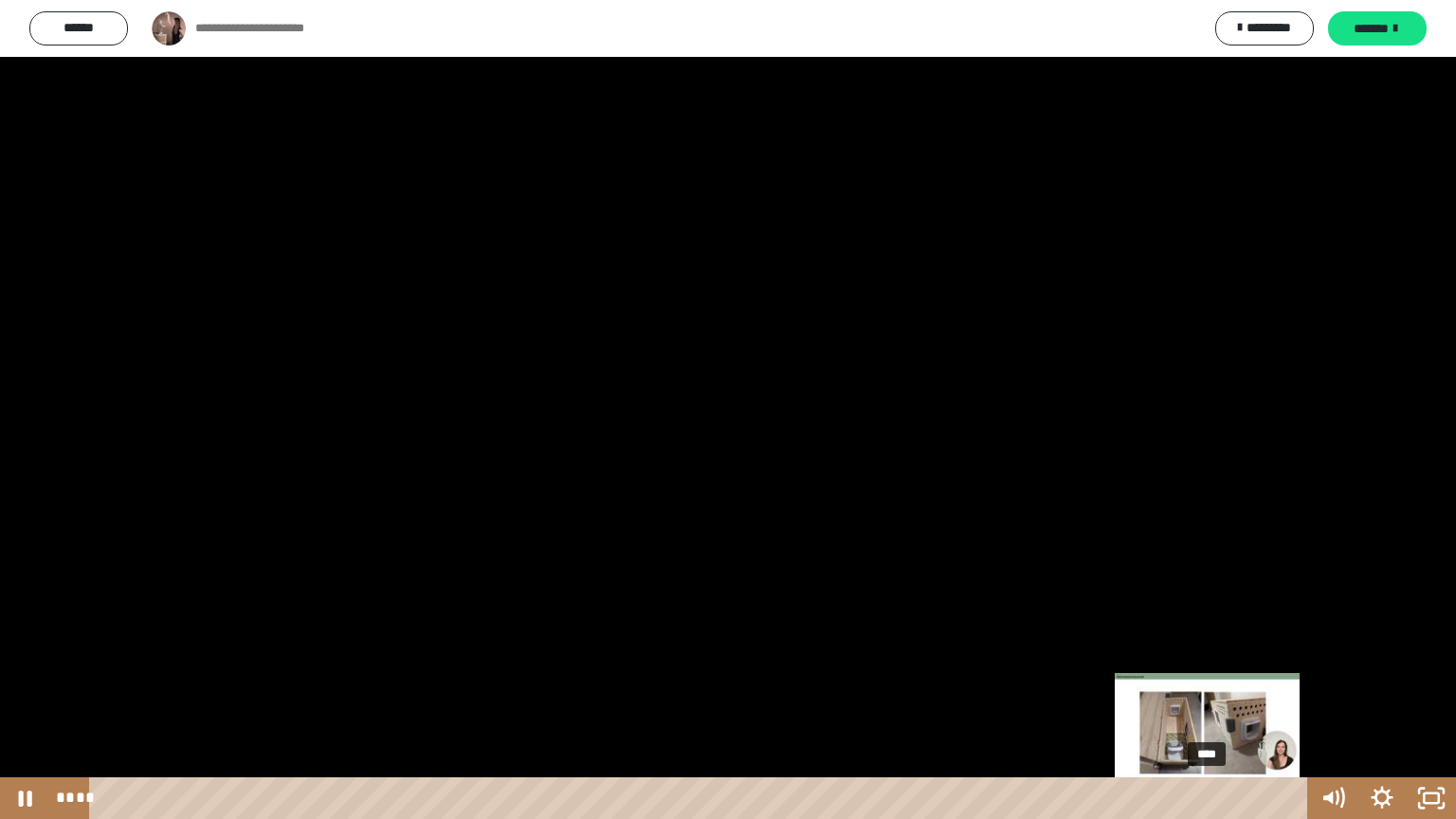 click on "****" at bounding box center (701, 798) 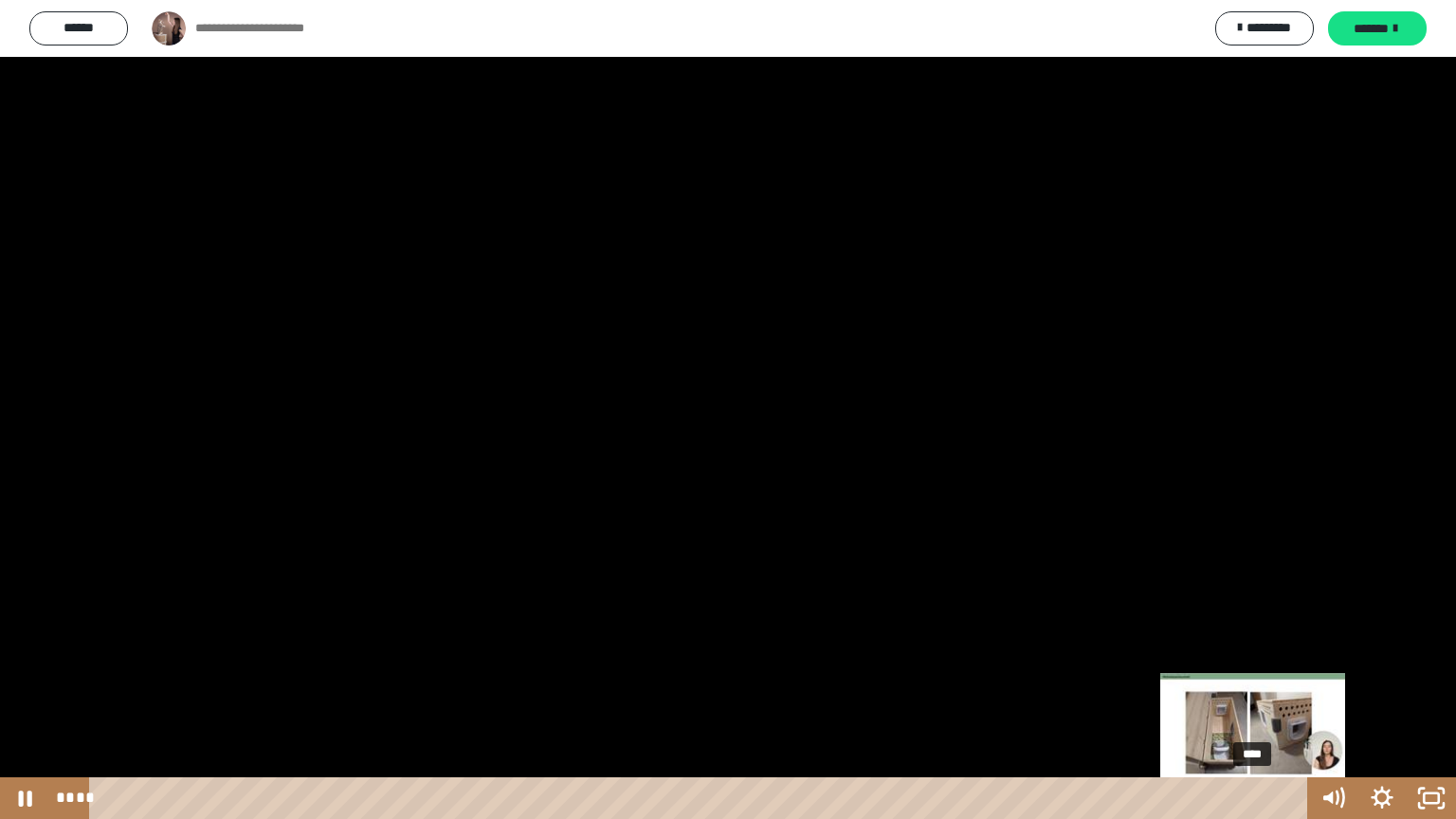 click on "****" at bounding box center (701, 798) 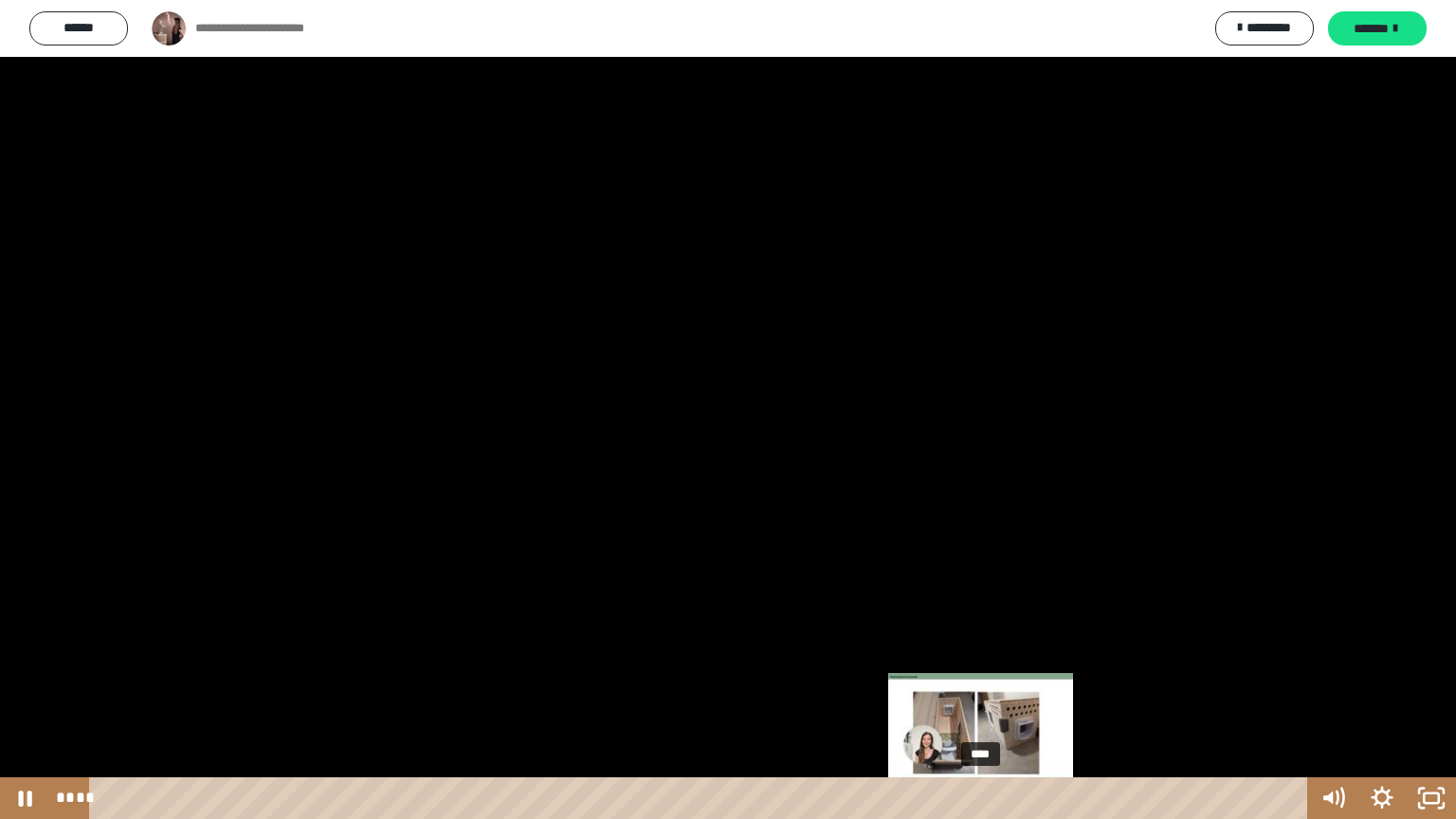click on "****" at bounding box center (701, 798) 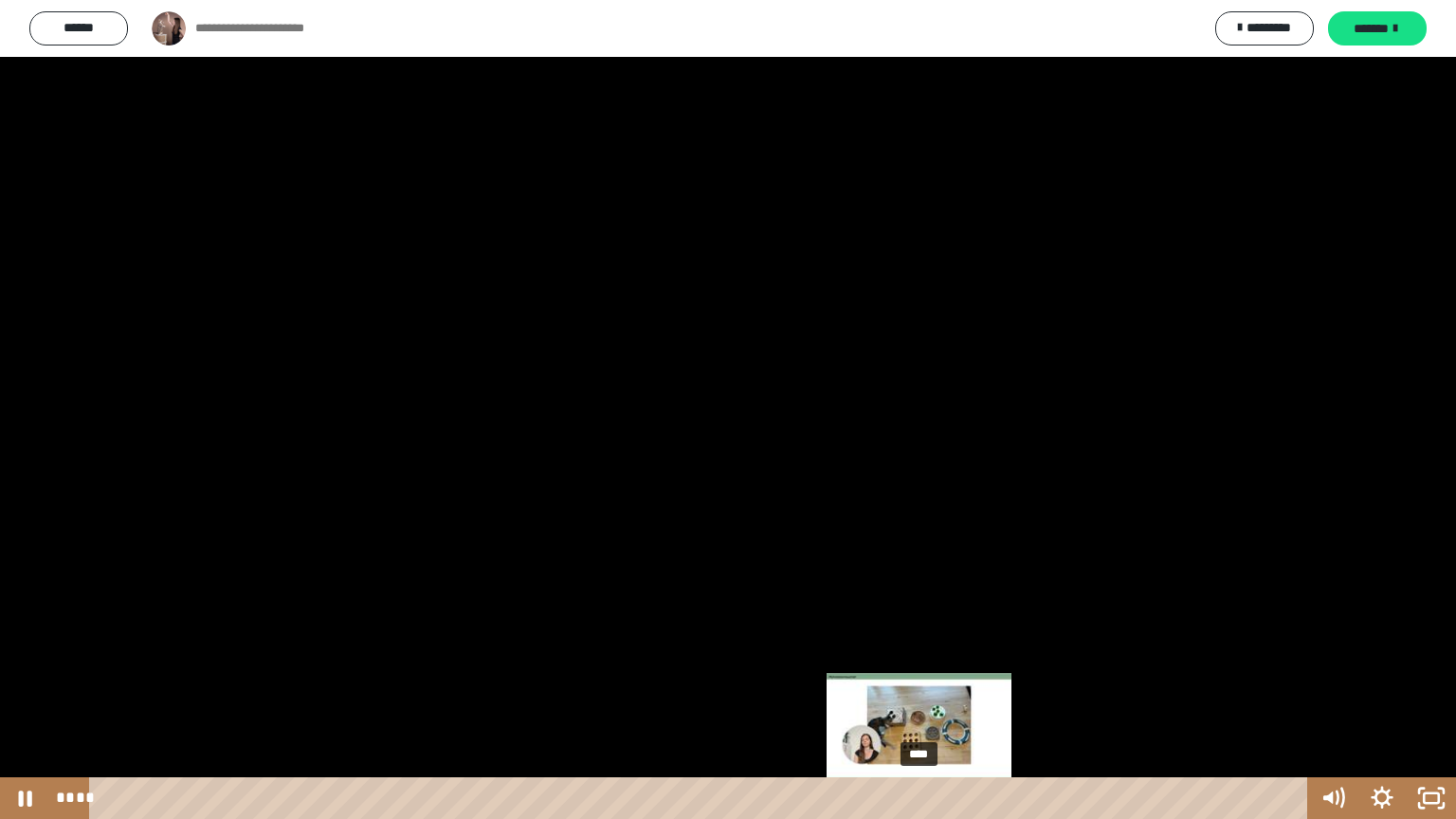 click on "****" at bounding box center (701, 798) 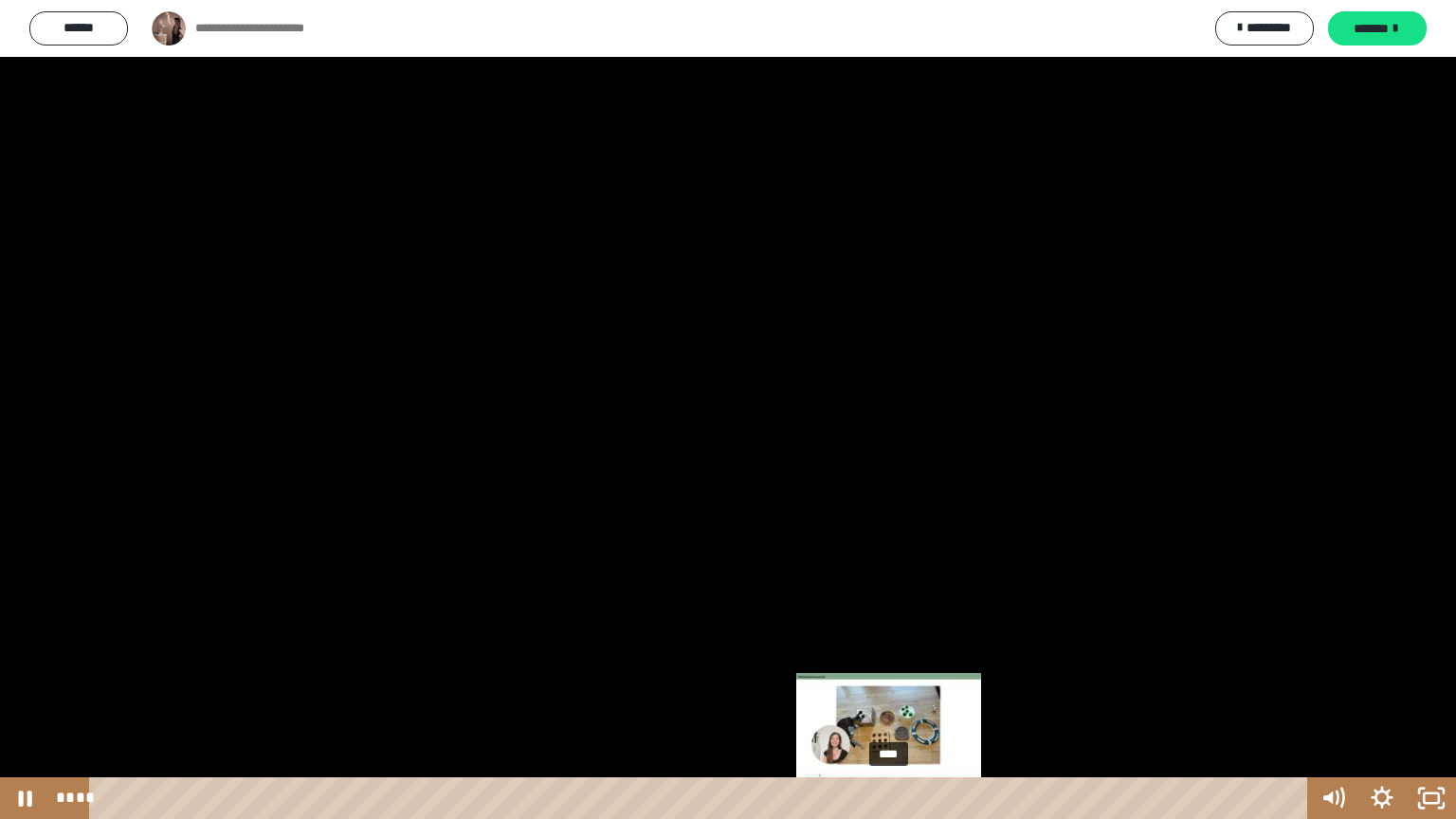 click on "****" at bounding box center [701, 798] 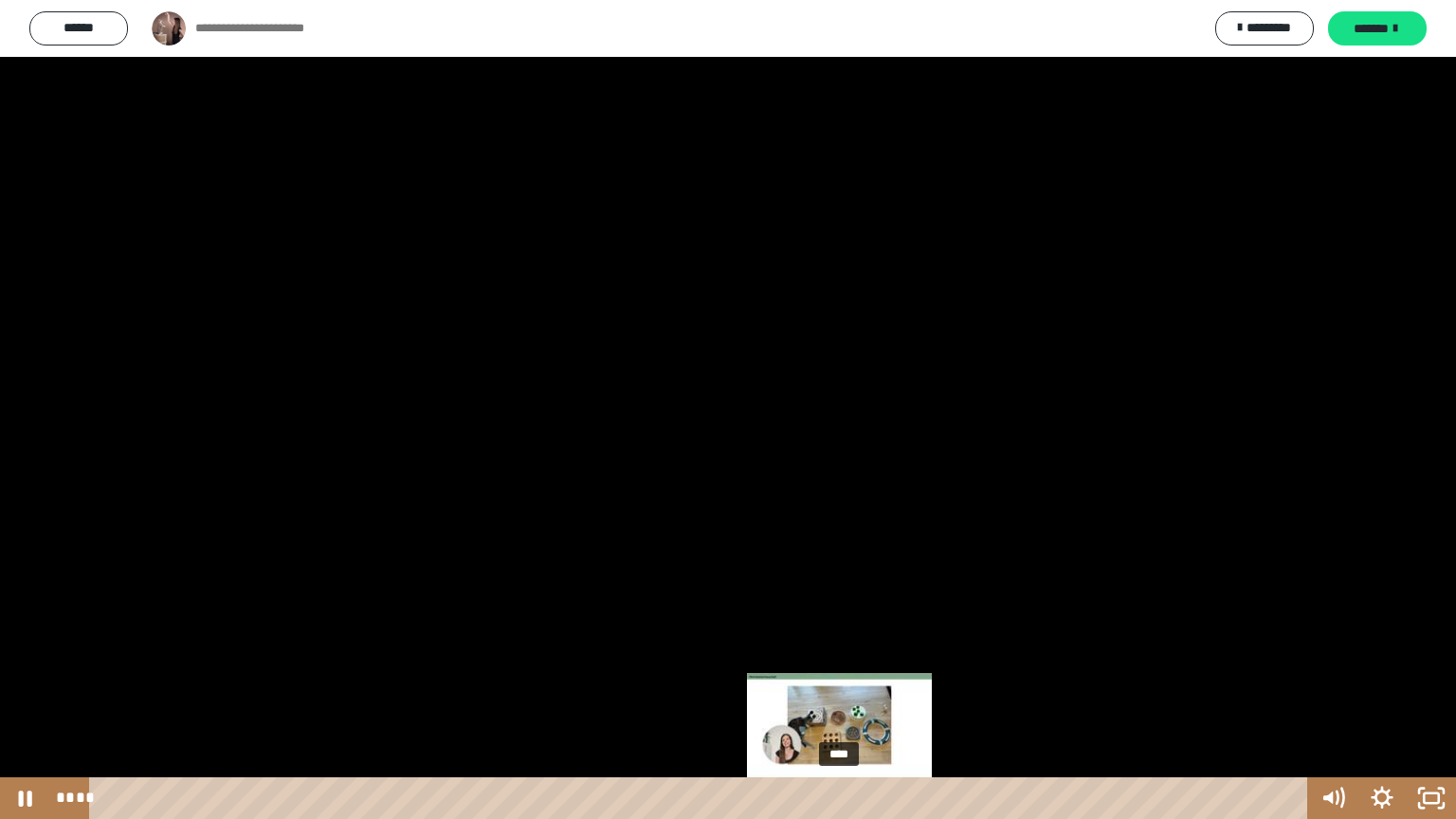 click on "****" at bounding box center (701, 798) 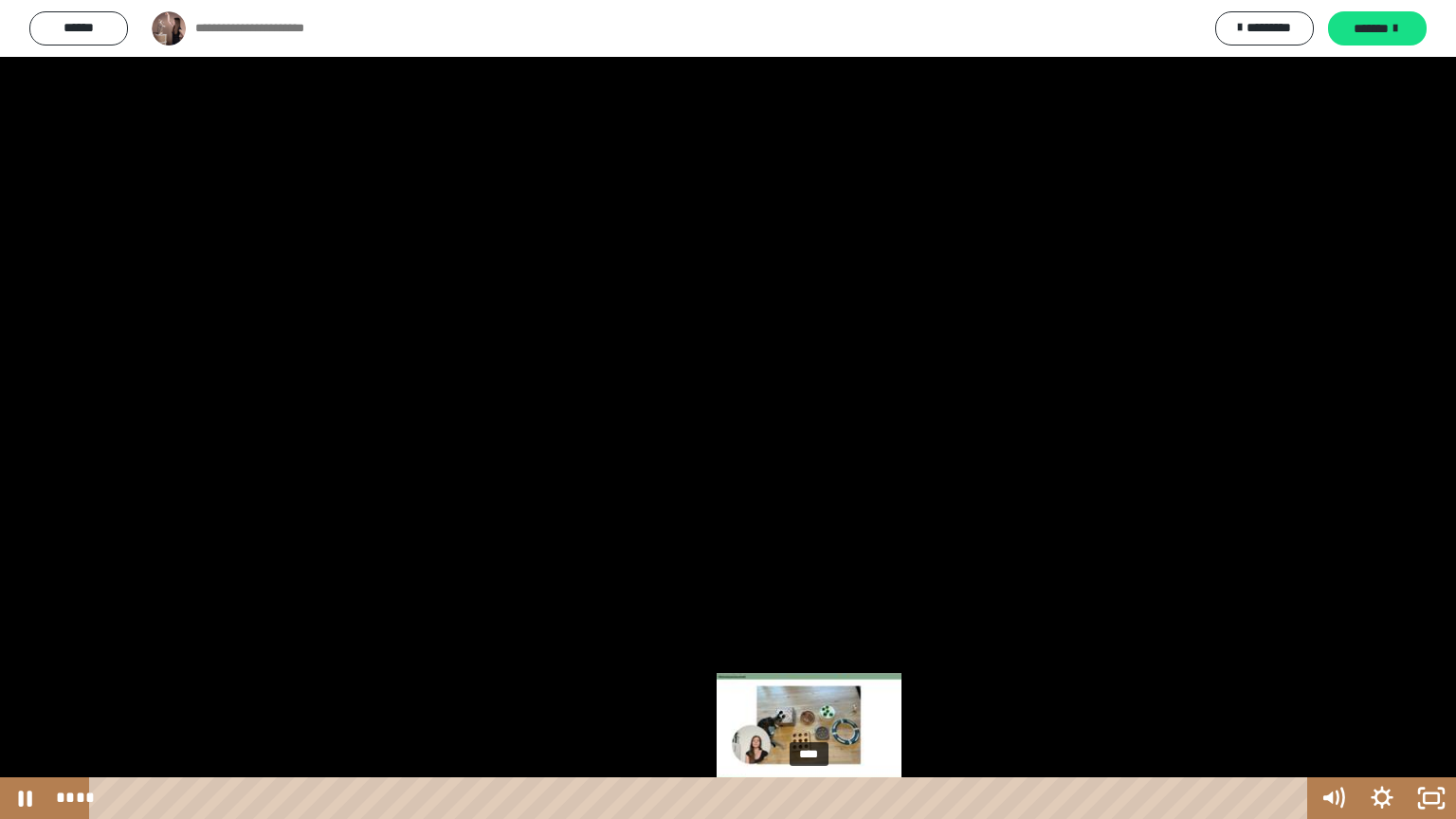 click on "****" at bounding box center [701, 798] 